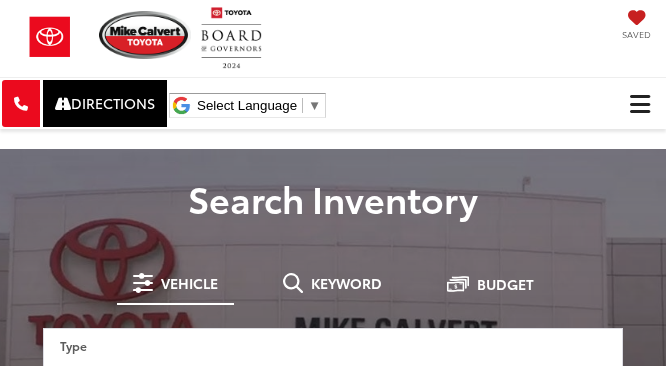 scroll, scrollTop: 0, scrollLeft: 0, axis: both 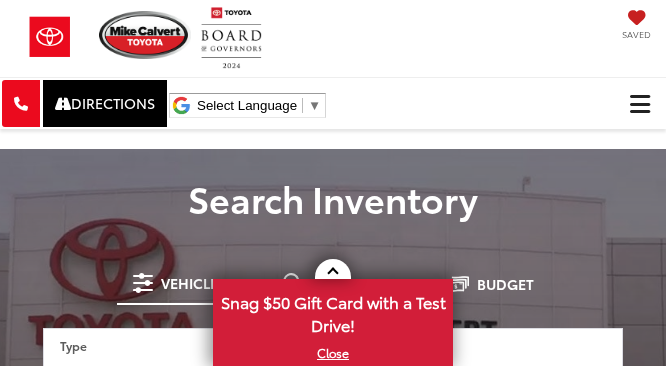 click at bounding box center [640, 104] 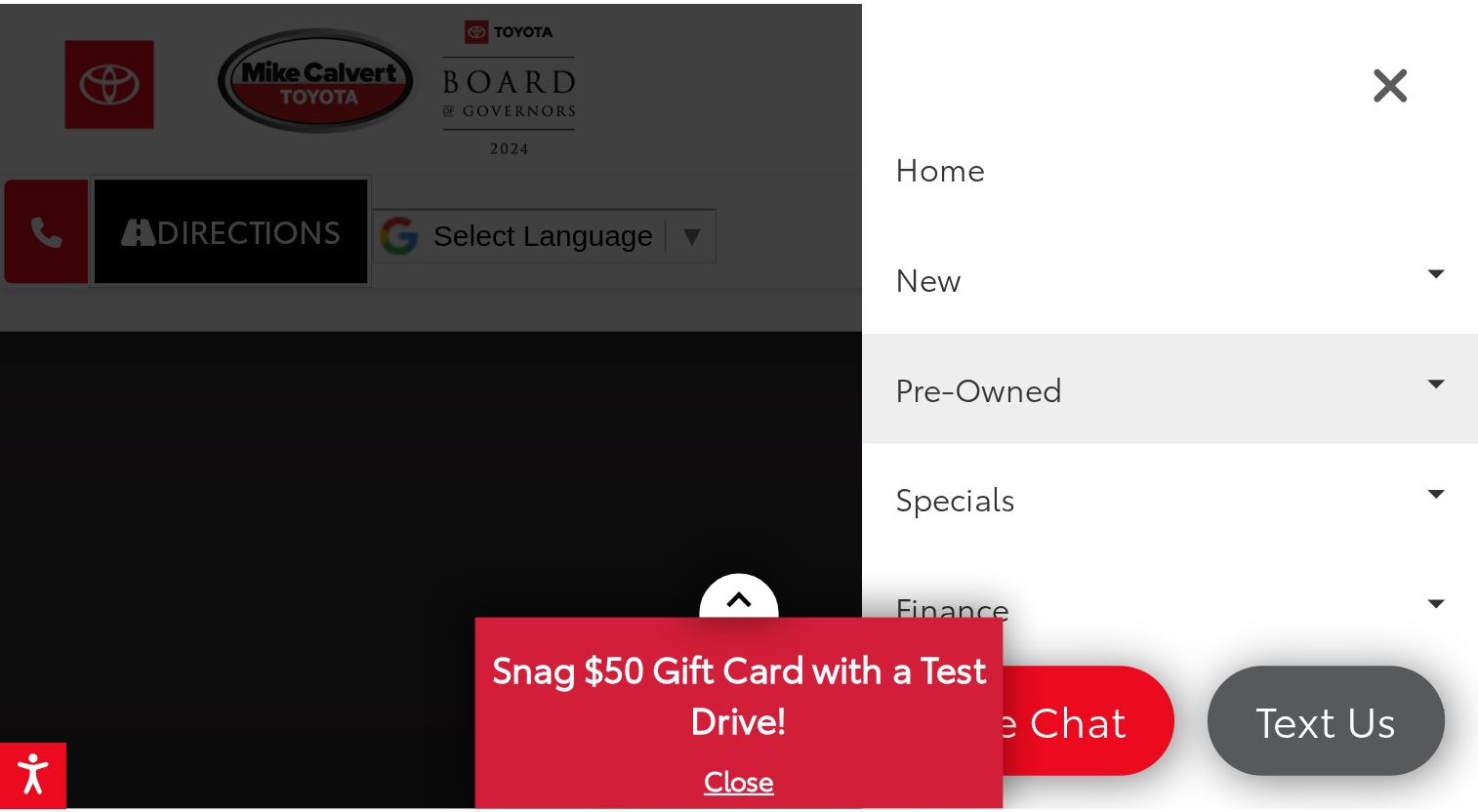scroll, scrollTop: 0, scrollLeft: 0, axis: both 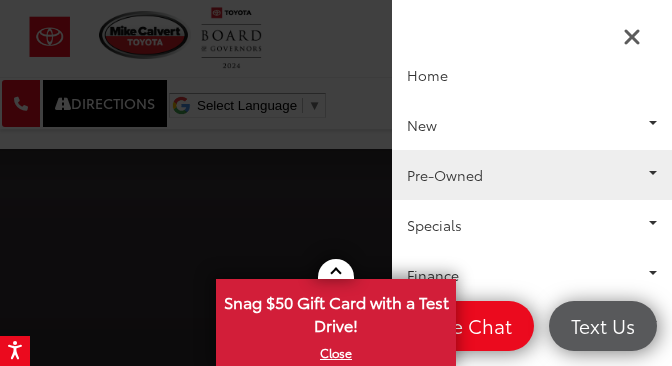 click on "Pre-Owned" at bounding box center (532, 175) 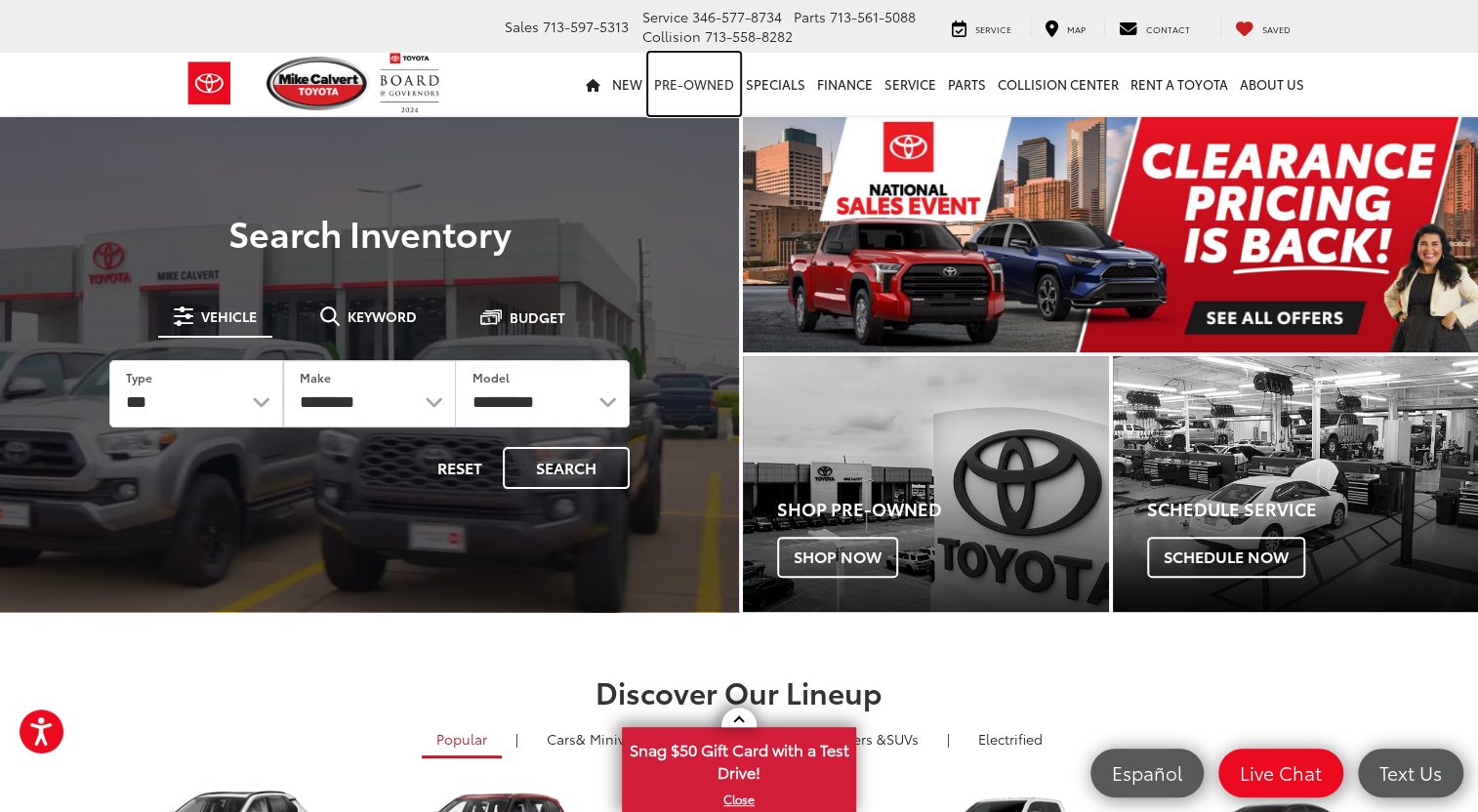 drag, startPoint x: 649, startPoint y: 0, endPoint x: 685, endPoint y: 87, distance: 94.15413 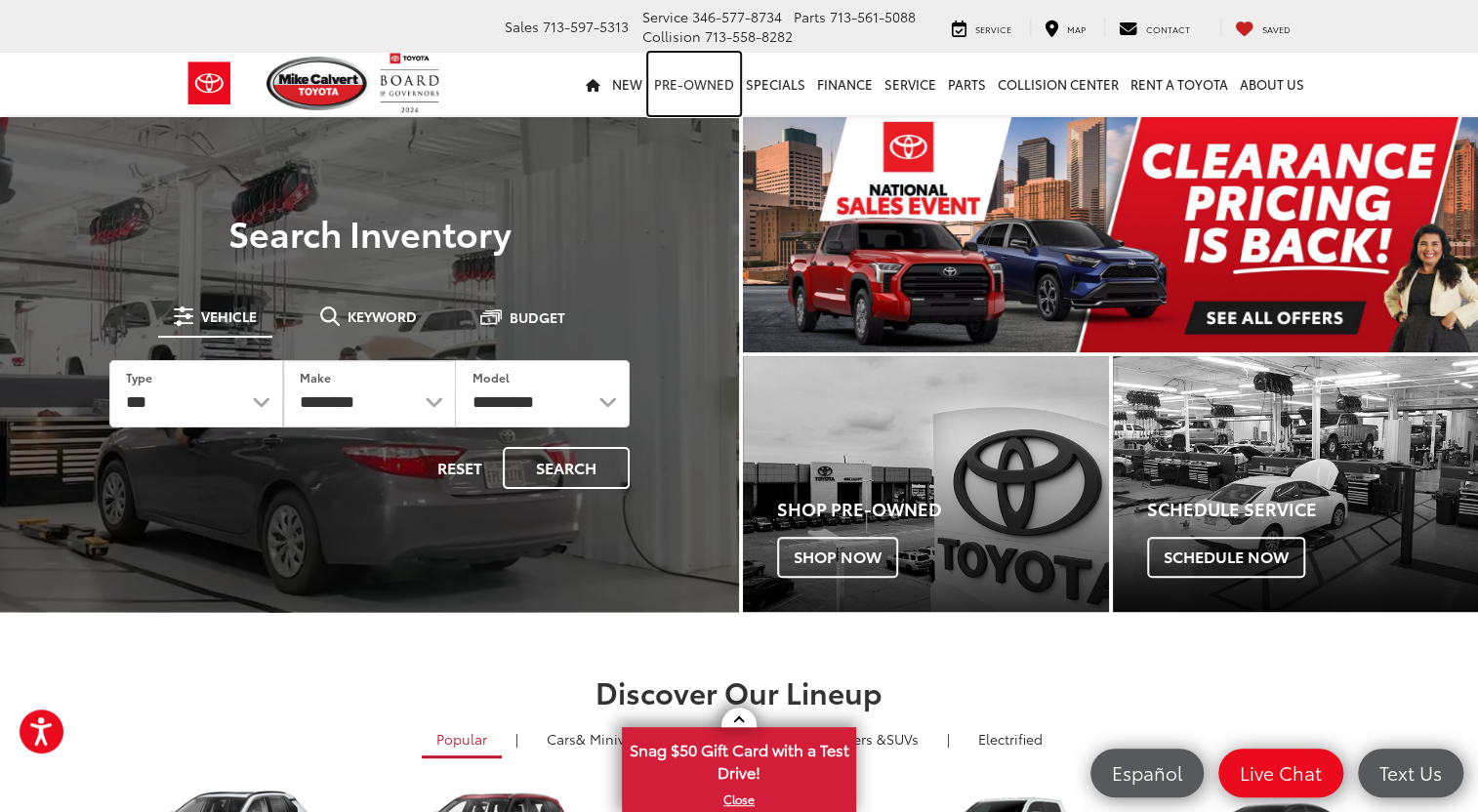 click on "Pre-Owned" at bounding box center (694, 84) 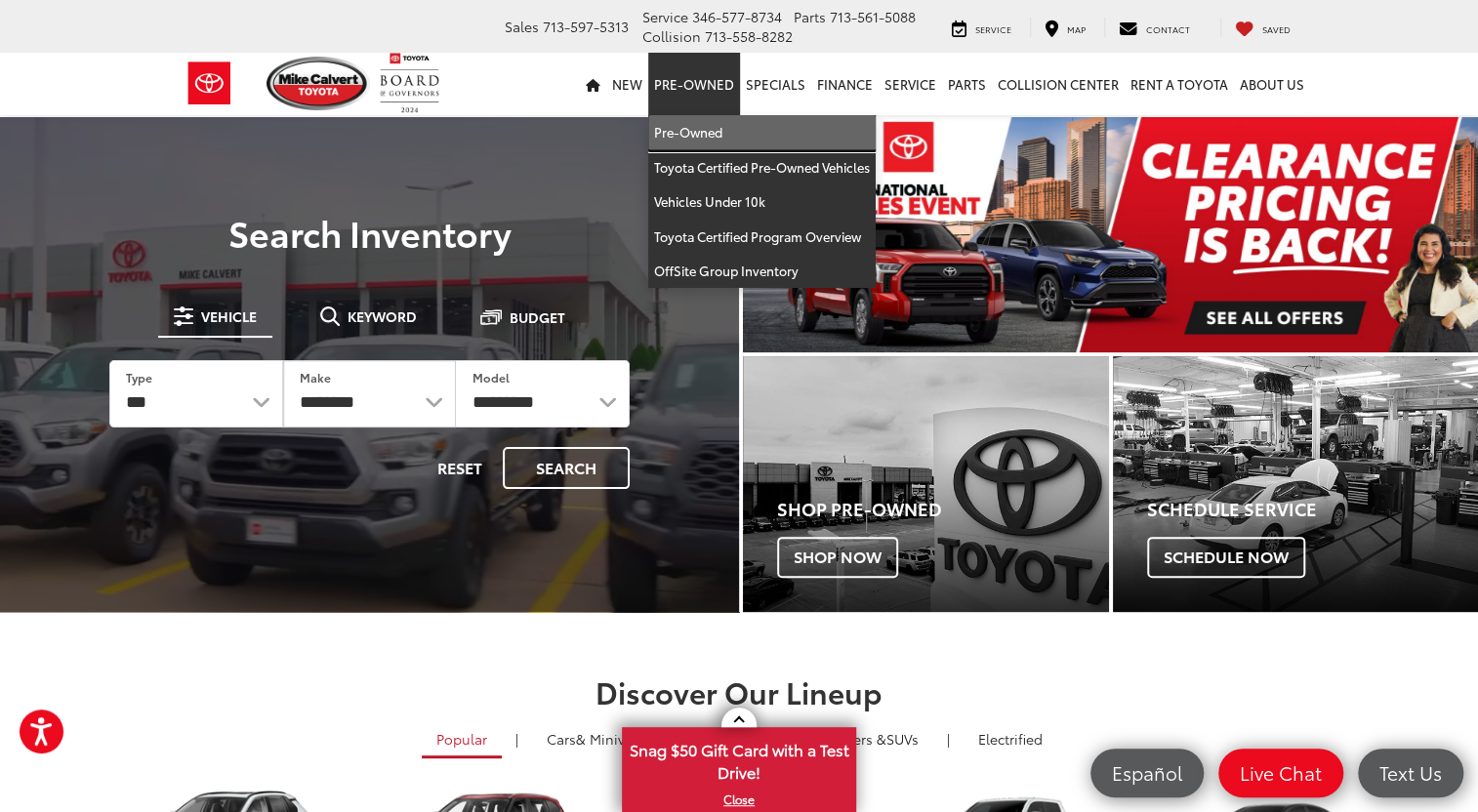 click on "Pre-Owned" at bounding box center [761, 133] 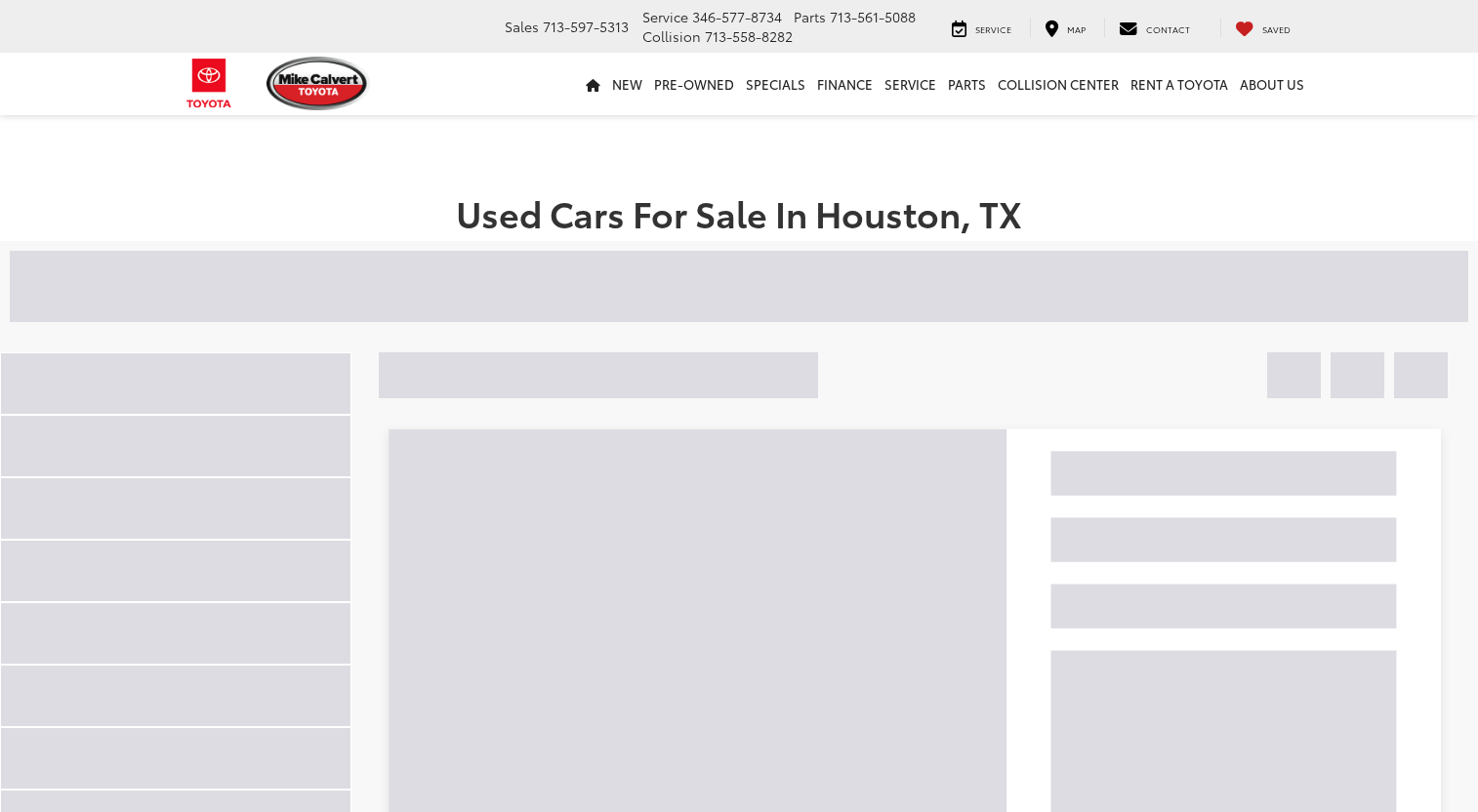 scroll, scrollTop: 0, scrollLeft: 0, axis: both 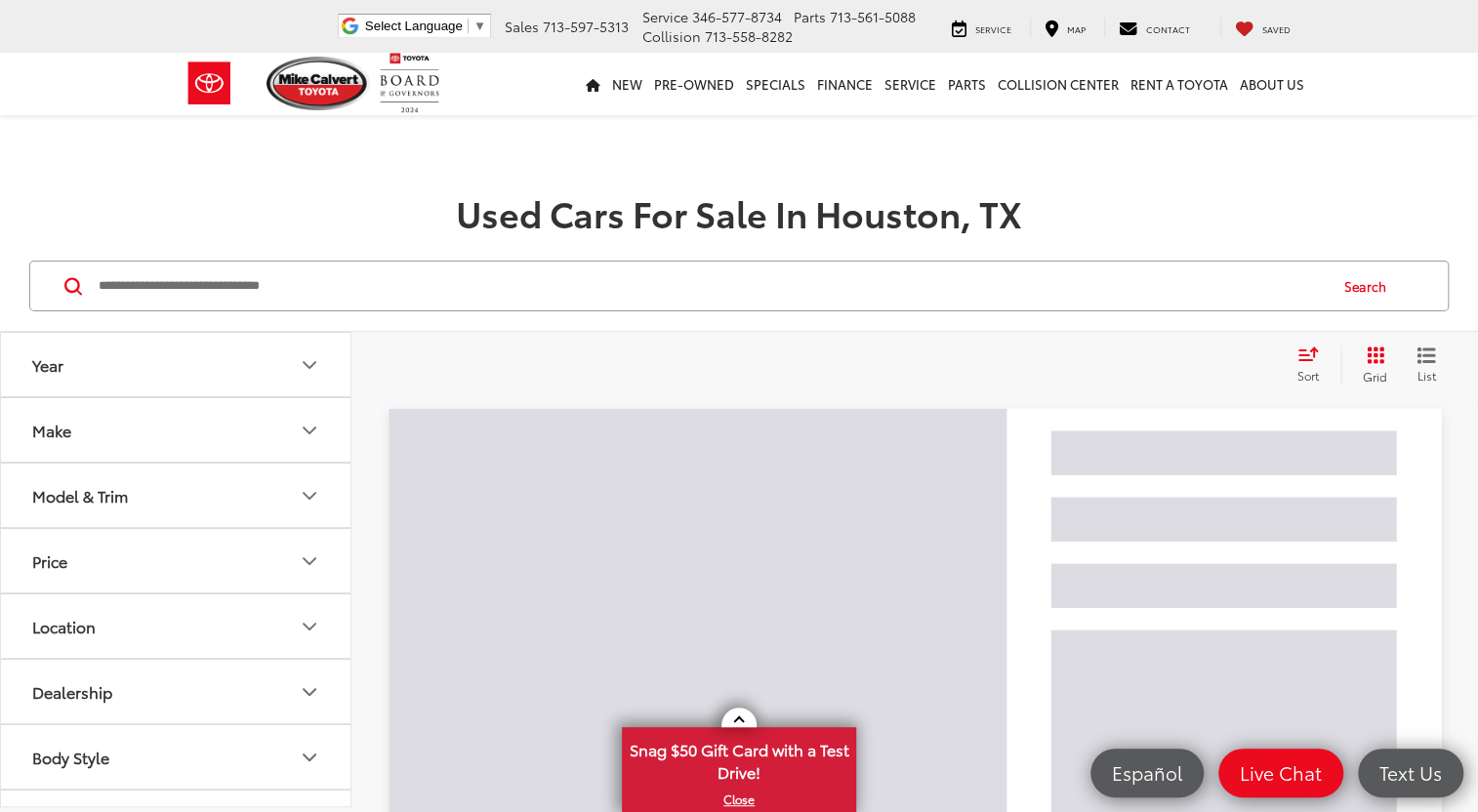click at bounding box center [711, 286] 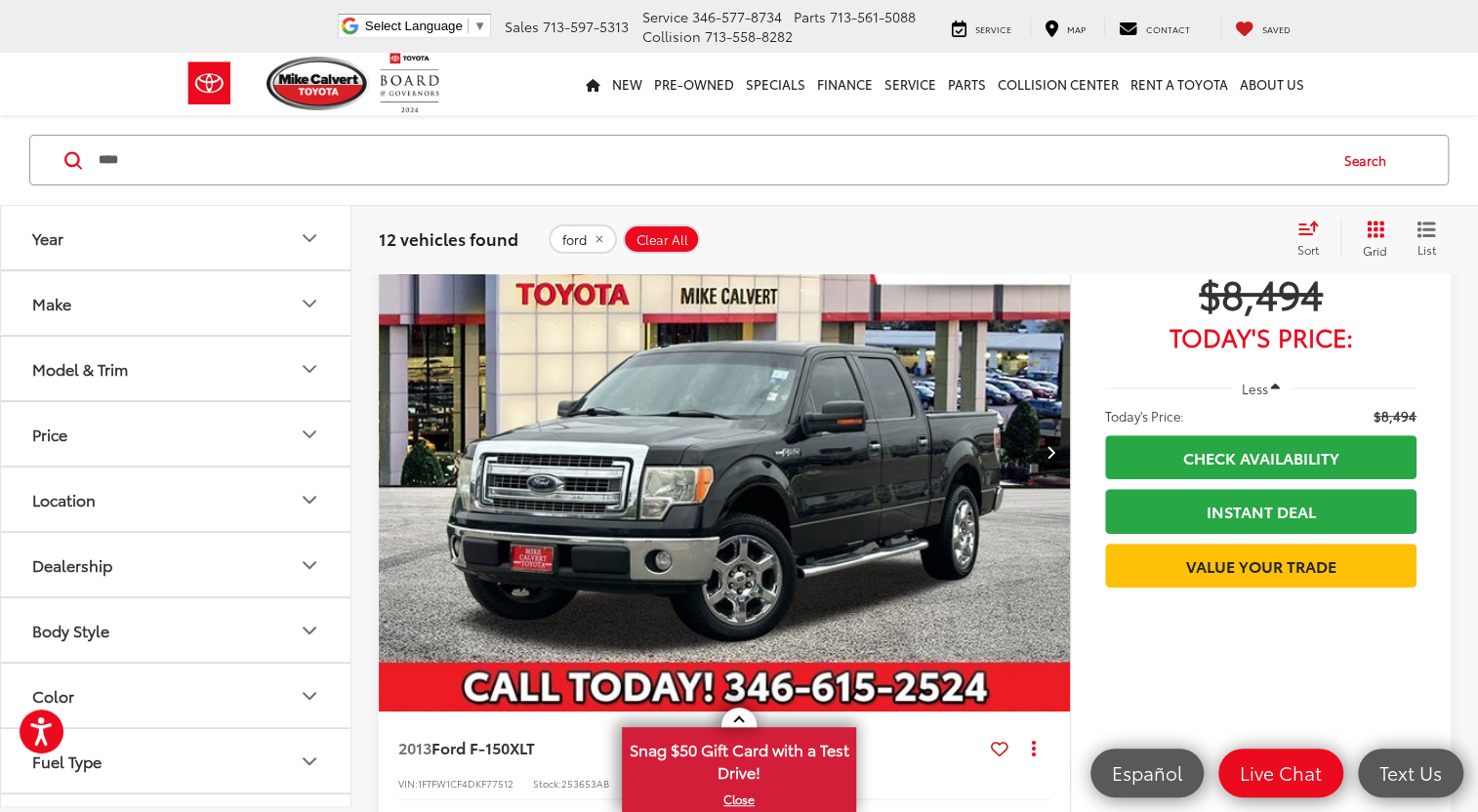 scroll, scrollTop: 265, scrollLeft: 0, axis: vertical 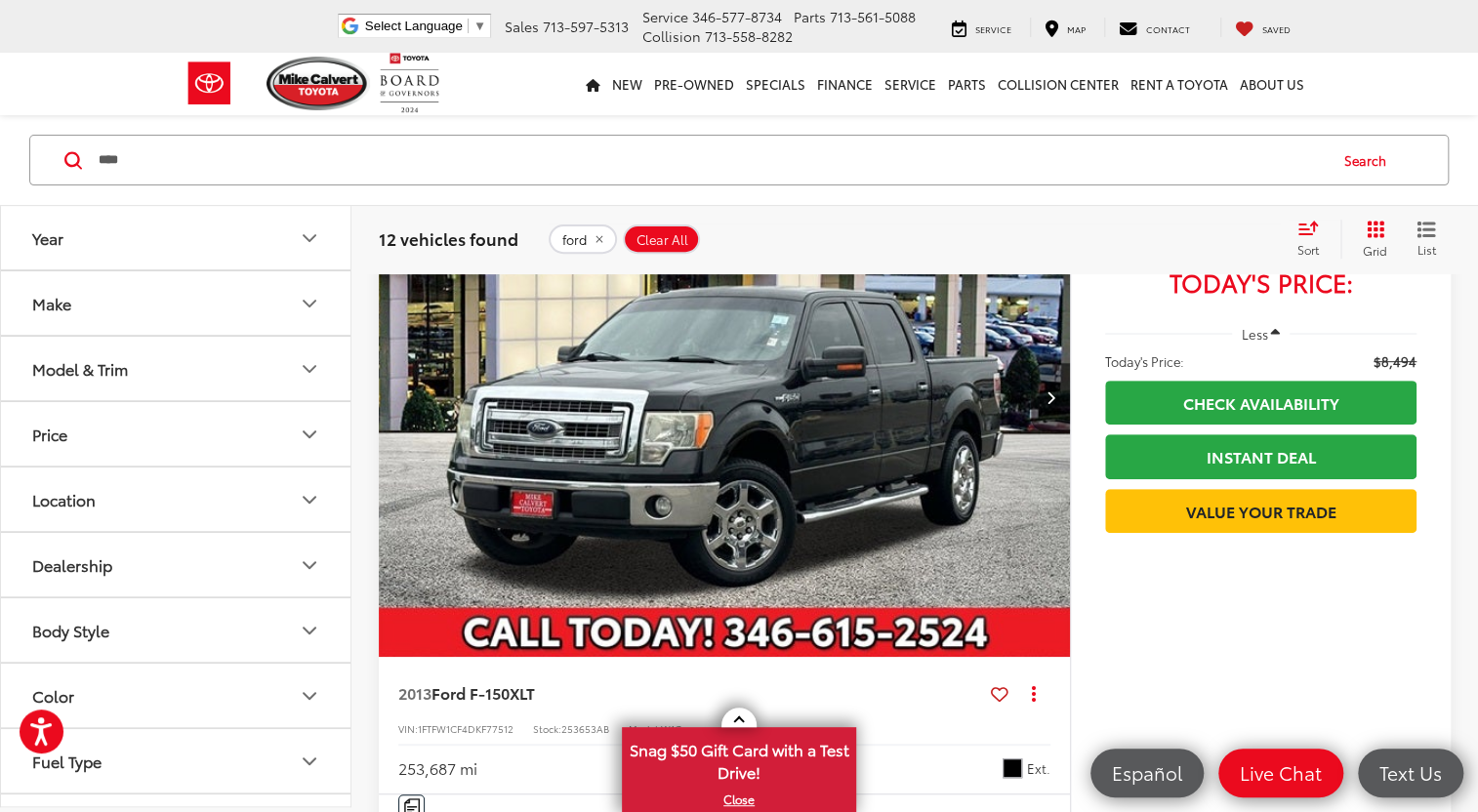 click on "****" at bounding box center (711, 160) 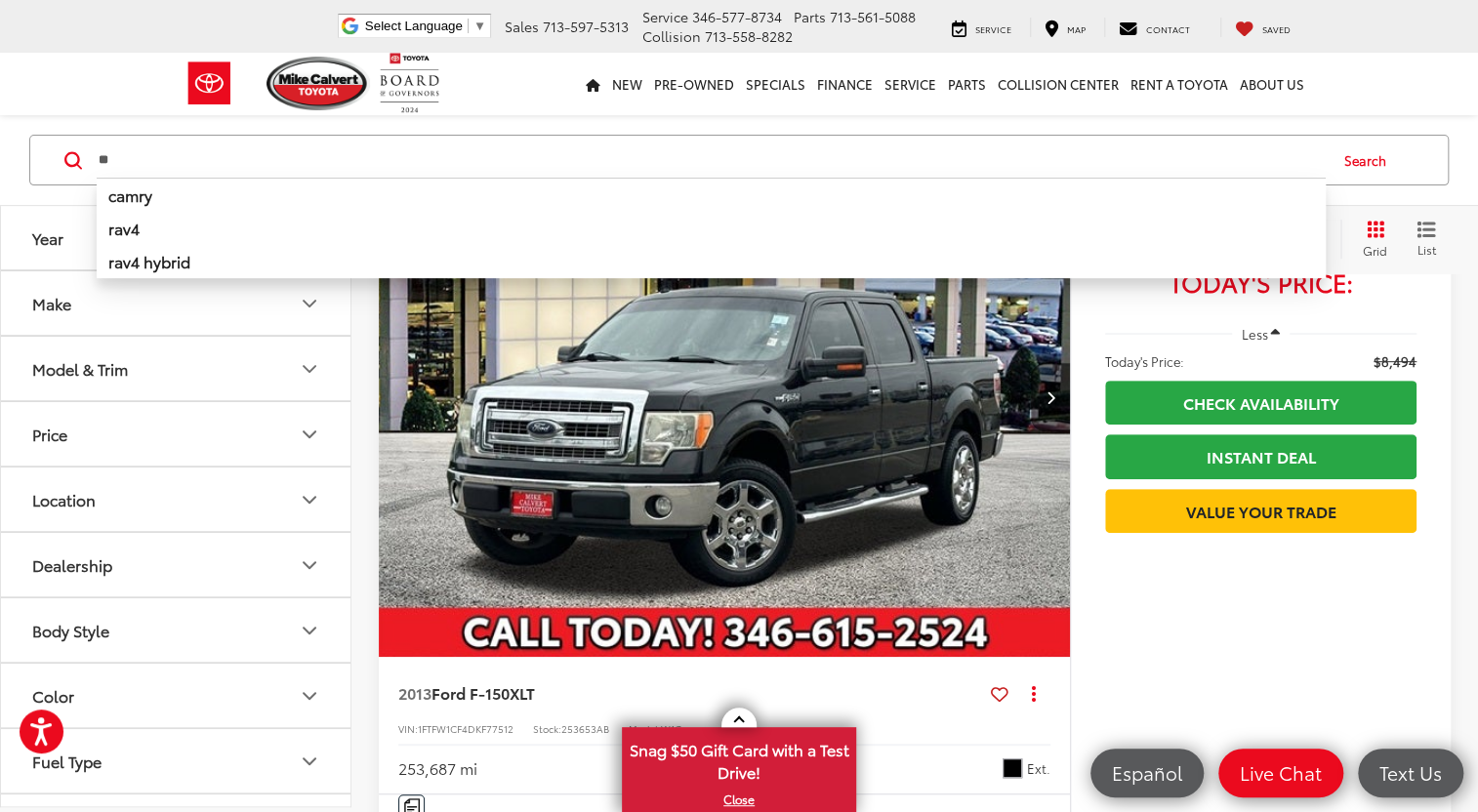 type on "*" 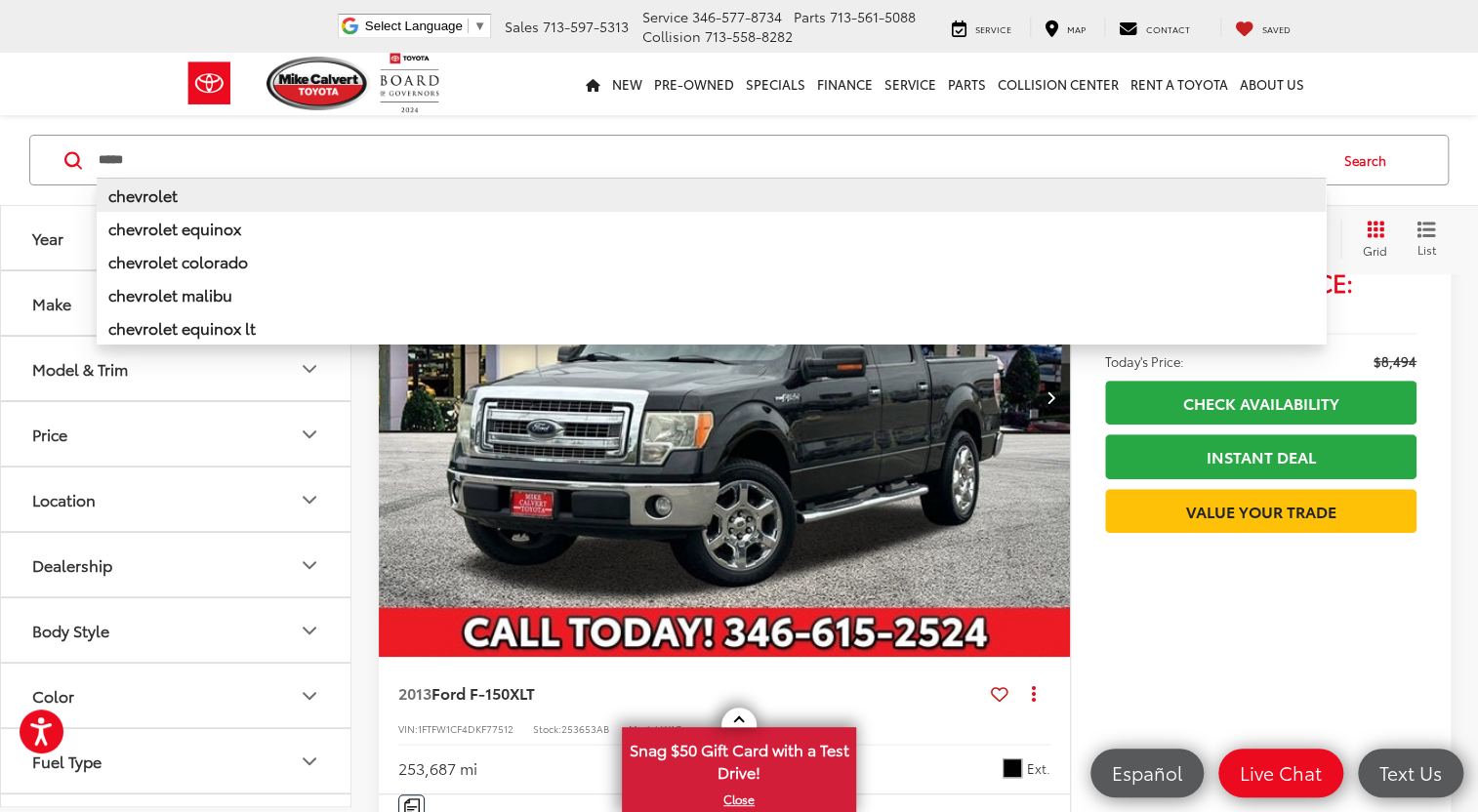 click on "chevrolet" at bounding box center (711, 194) 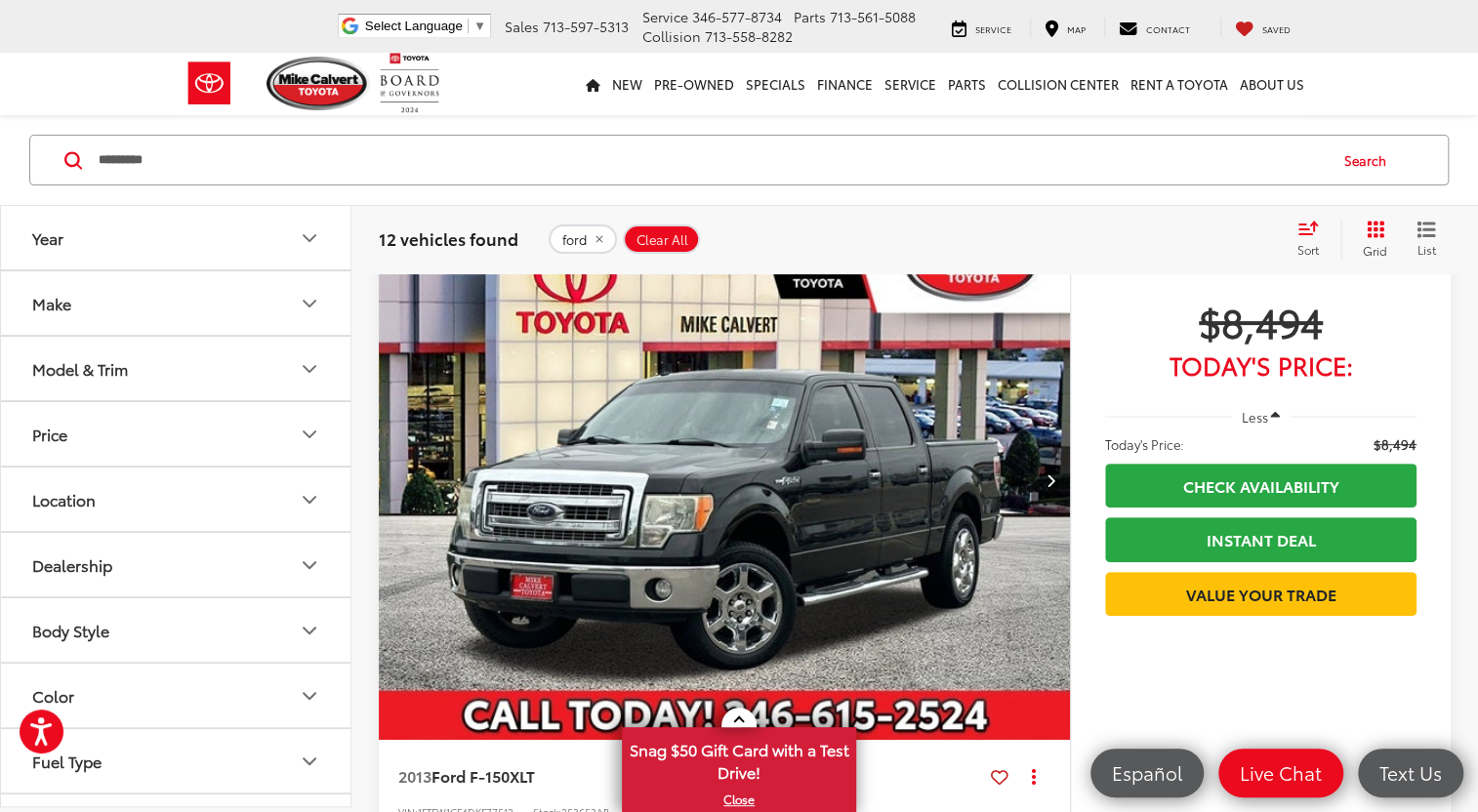 scroll, scrollTop: 126, scrollLeft: 0, axis: vertical 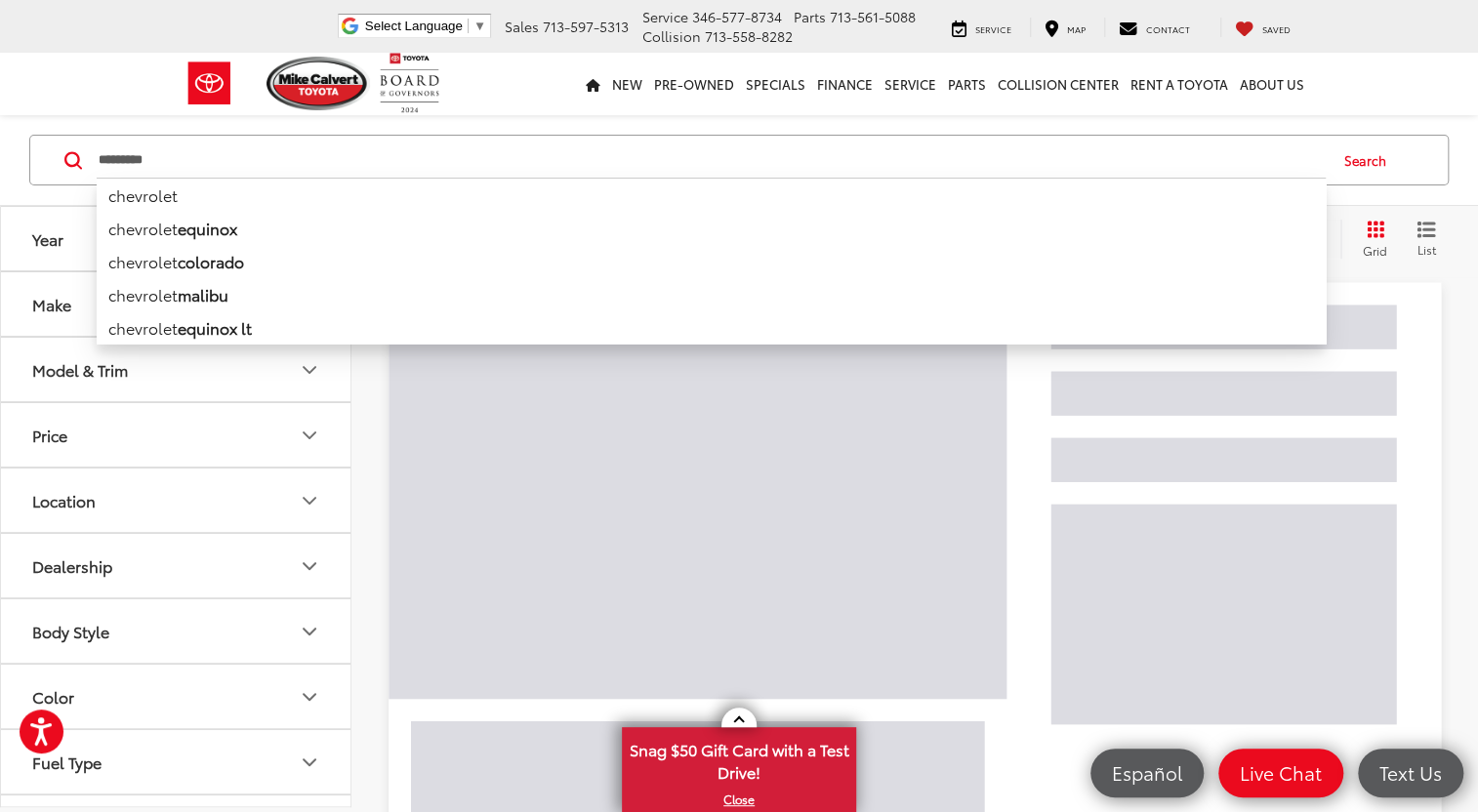 click on "*********" at bounding box center (711, 160) 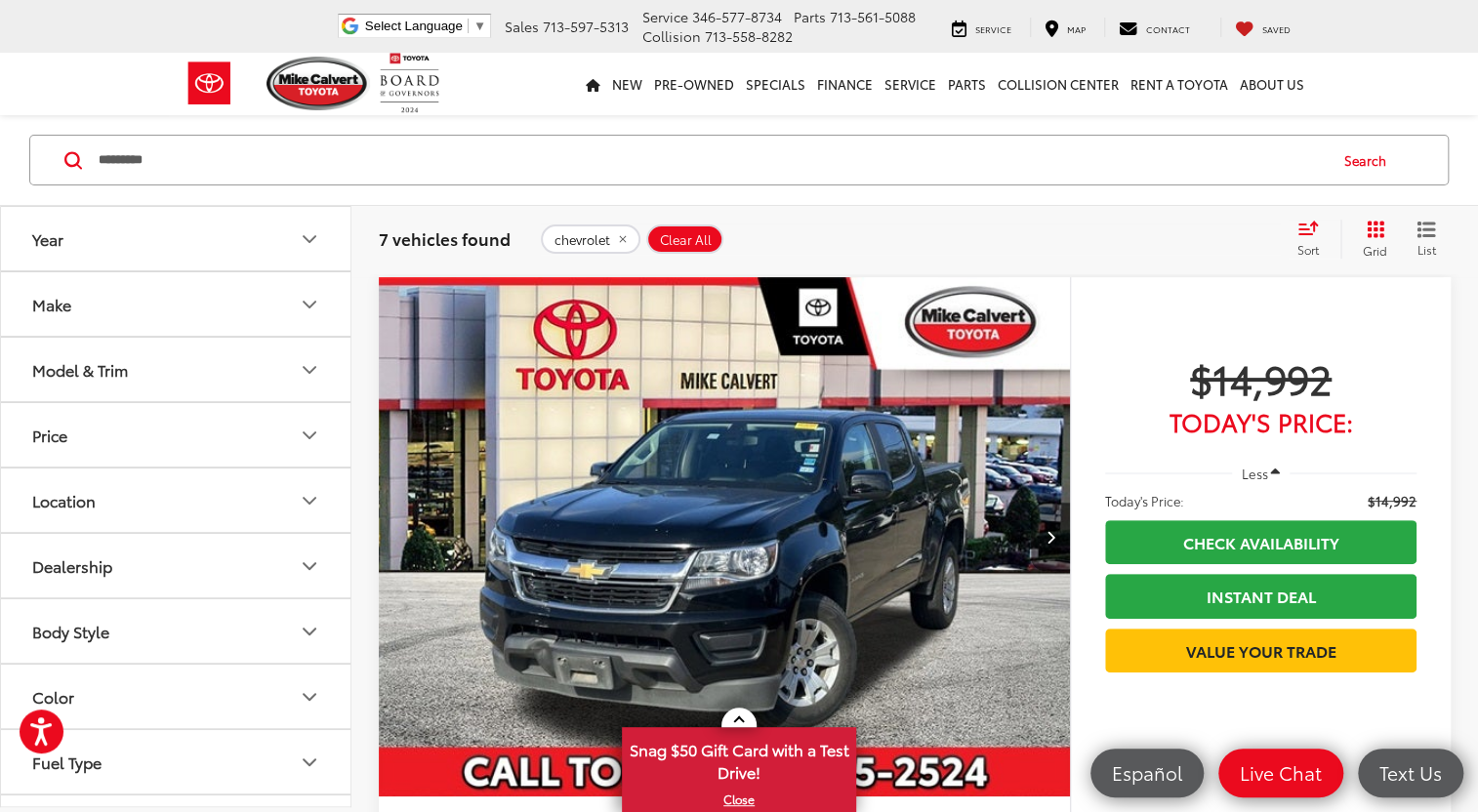 click on "New
New
New Tundra Inventory
Schedule Test Drive
Model Research
Toyota Reviews
Toyota Comparisons
Commercial Truck Center
New 4Runner i-FORCE MAX Inventory
Pre-Owned
Pre-Owned
Toyota Certified Pre-Owned Vehicles
Vehicles Under 10k
Toyota Certified Program Overview
OffSite Group Inventory
Specials
New Specials
Pre-owned Specials
Certified Pre-Owned Specials
Service & Parts Specials
Military Rebate
College Rebate
Manufacturer Specials
Finance
Finance Department
Get Pre-Approved
Get Pre-Qualified
Payment Calculator
Value Your Trade
Toyota Lease Deals
Special Auto Financing
Get pre-qualified with Capital One (no impact to your credit score)
Service
Service
Mobile Service
ToyotaCare" at bounding box center (739, 84) 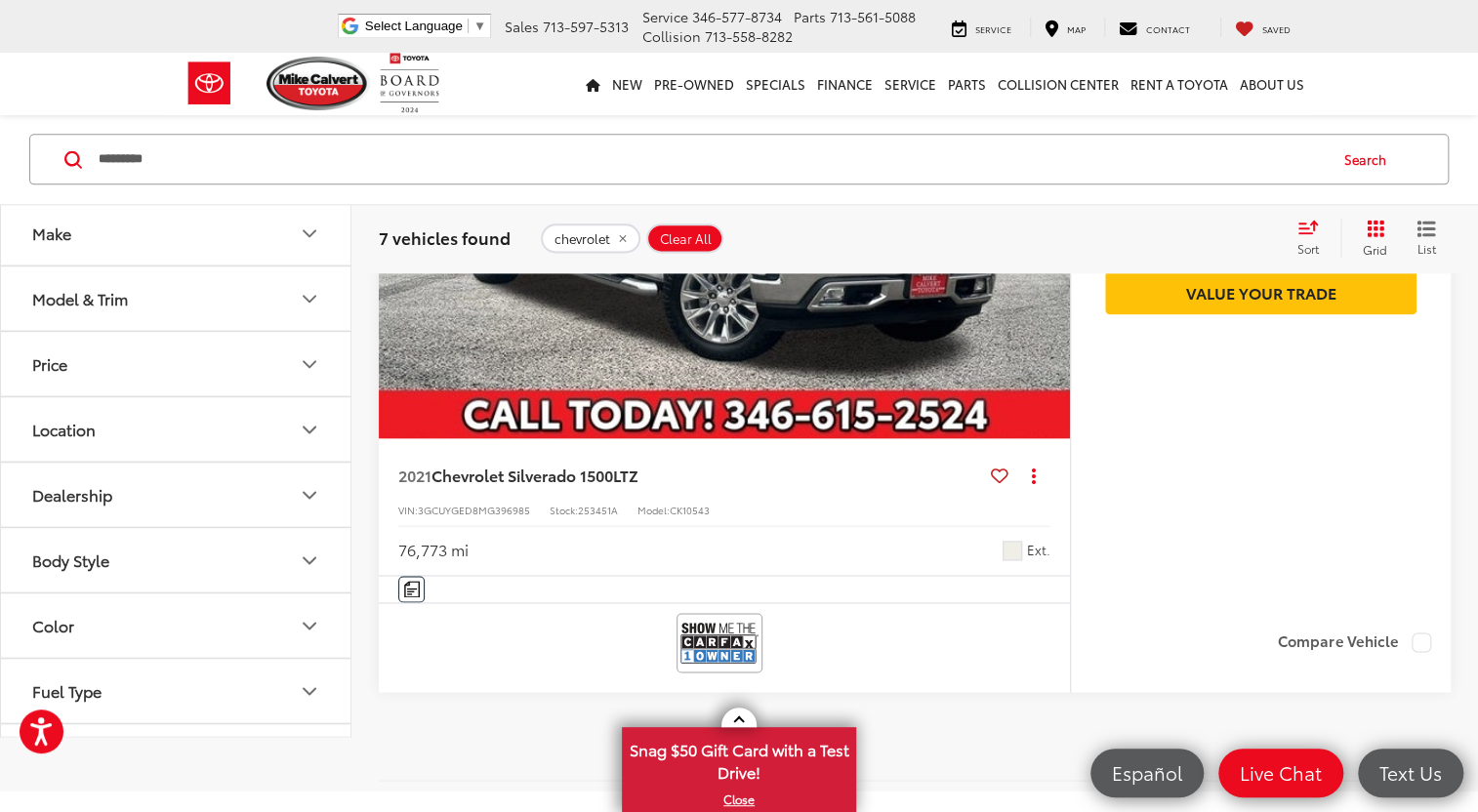 scroll, scrollTop: 5360, scrollLeft: 0, axis: vertical 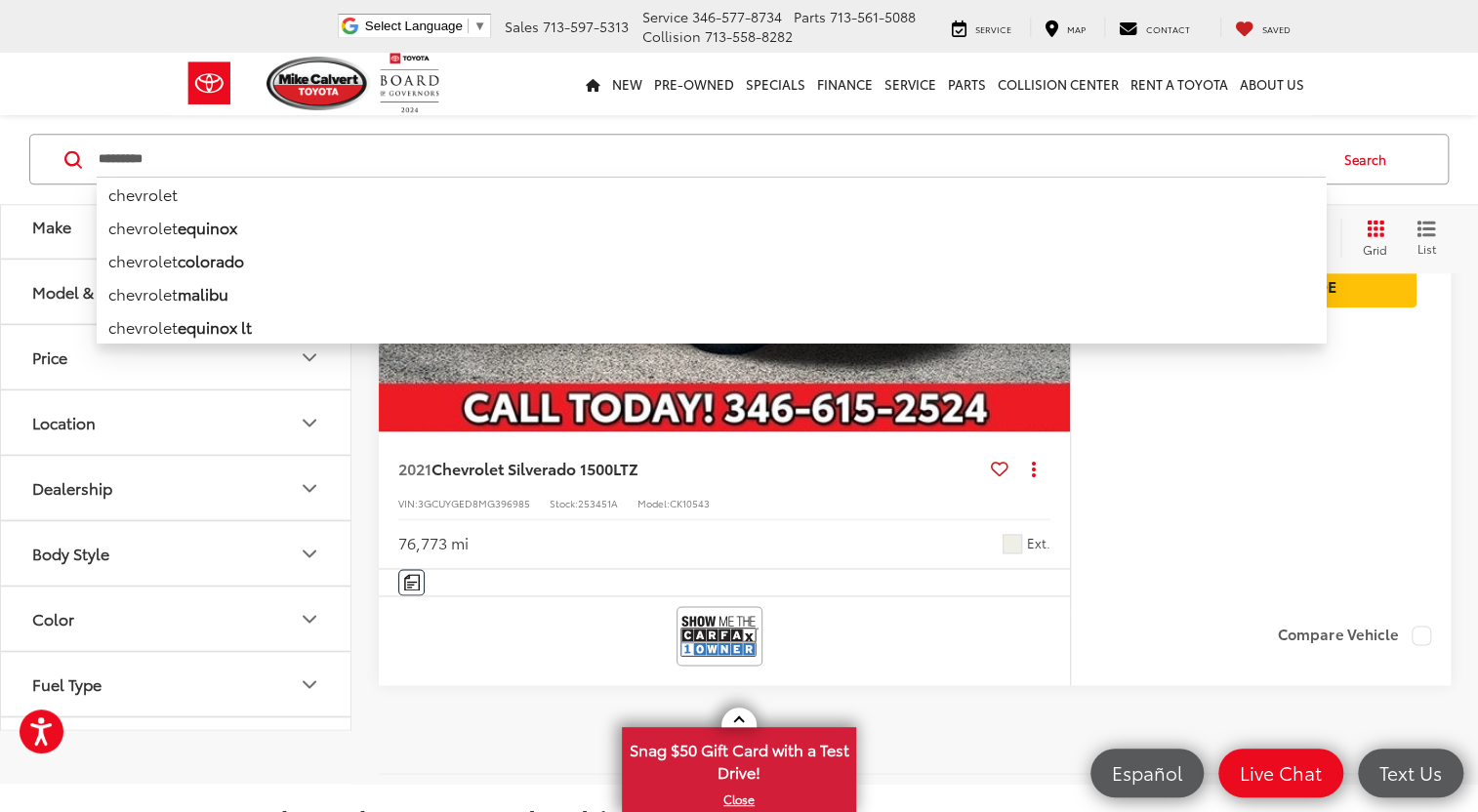 click on "********* ********* chevrolet chevrolet  equinox chevrolet  colorado chevrolet  malibu chevrolet  equinox lt chevrolet  with bluetooth® chevrolet  colorado lt chevrolet  silverado 1500 chevrolet  with alloy wheels chevrolet  with apple carplay" at bounding box center (711, 160) 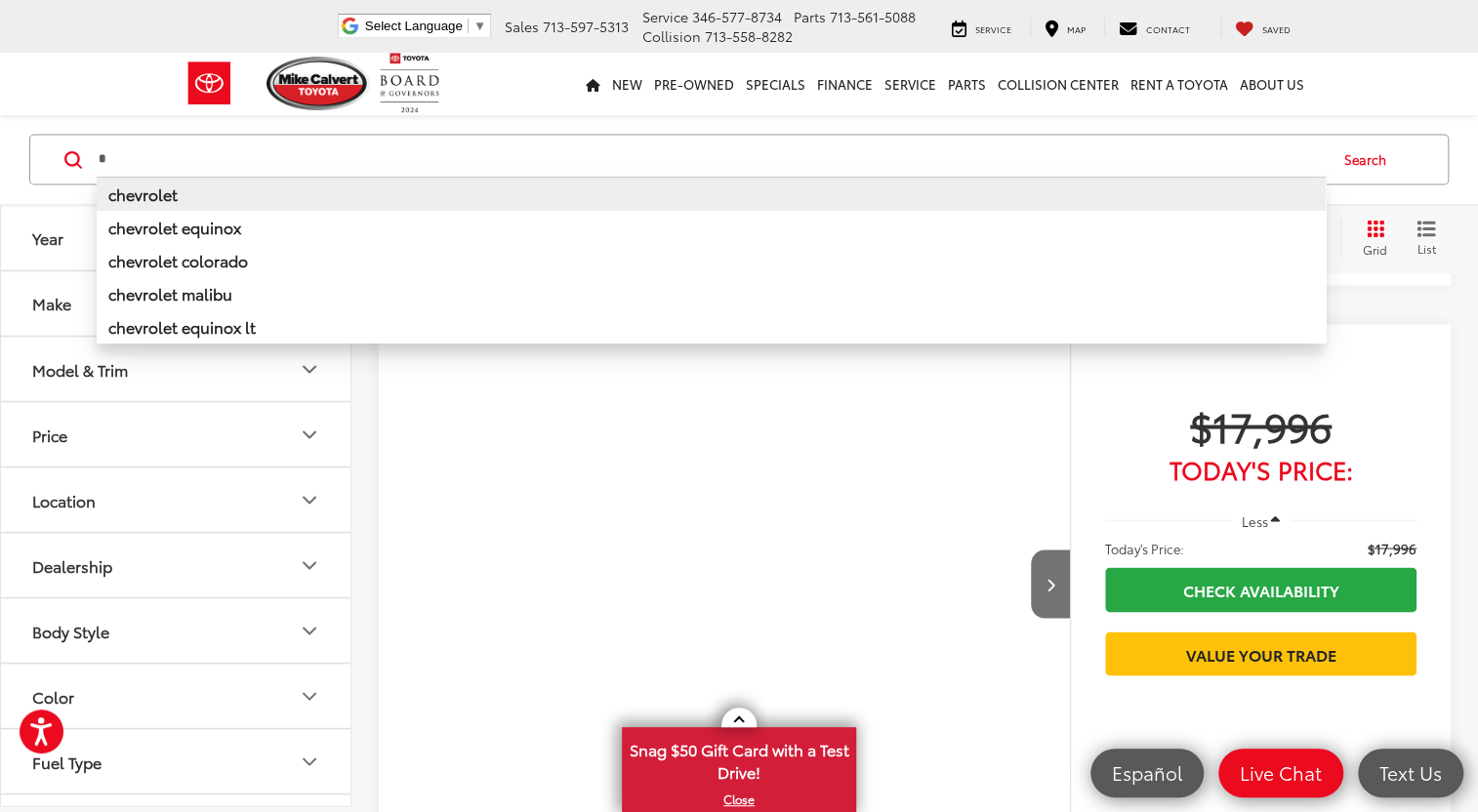 scroll, scrollTop: 126, scrollLeft: 0, axis: vertical 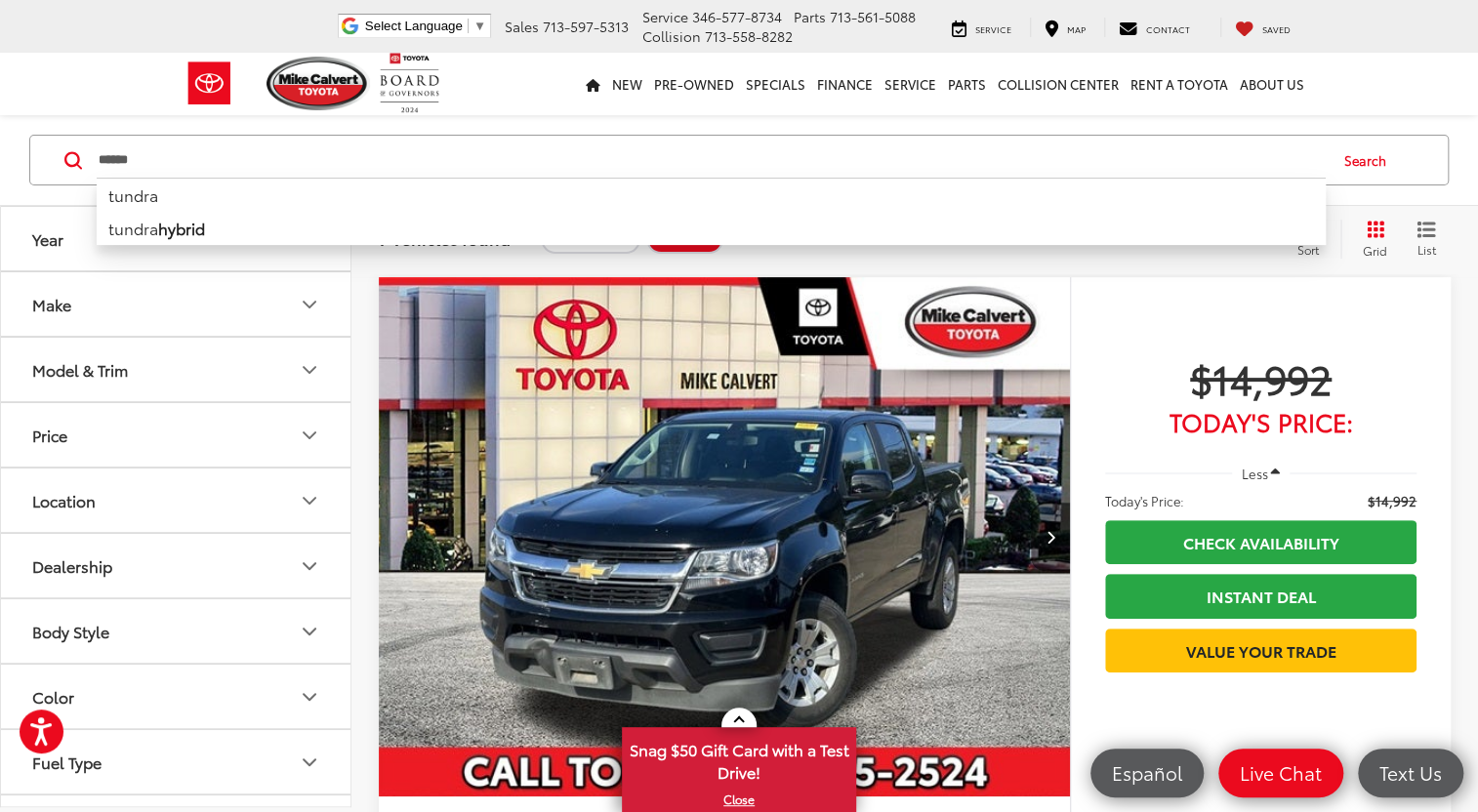 type on "******" 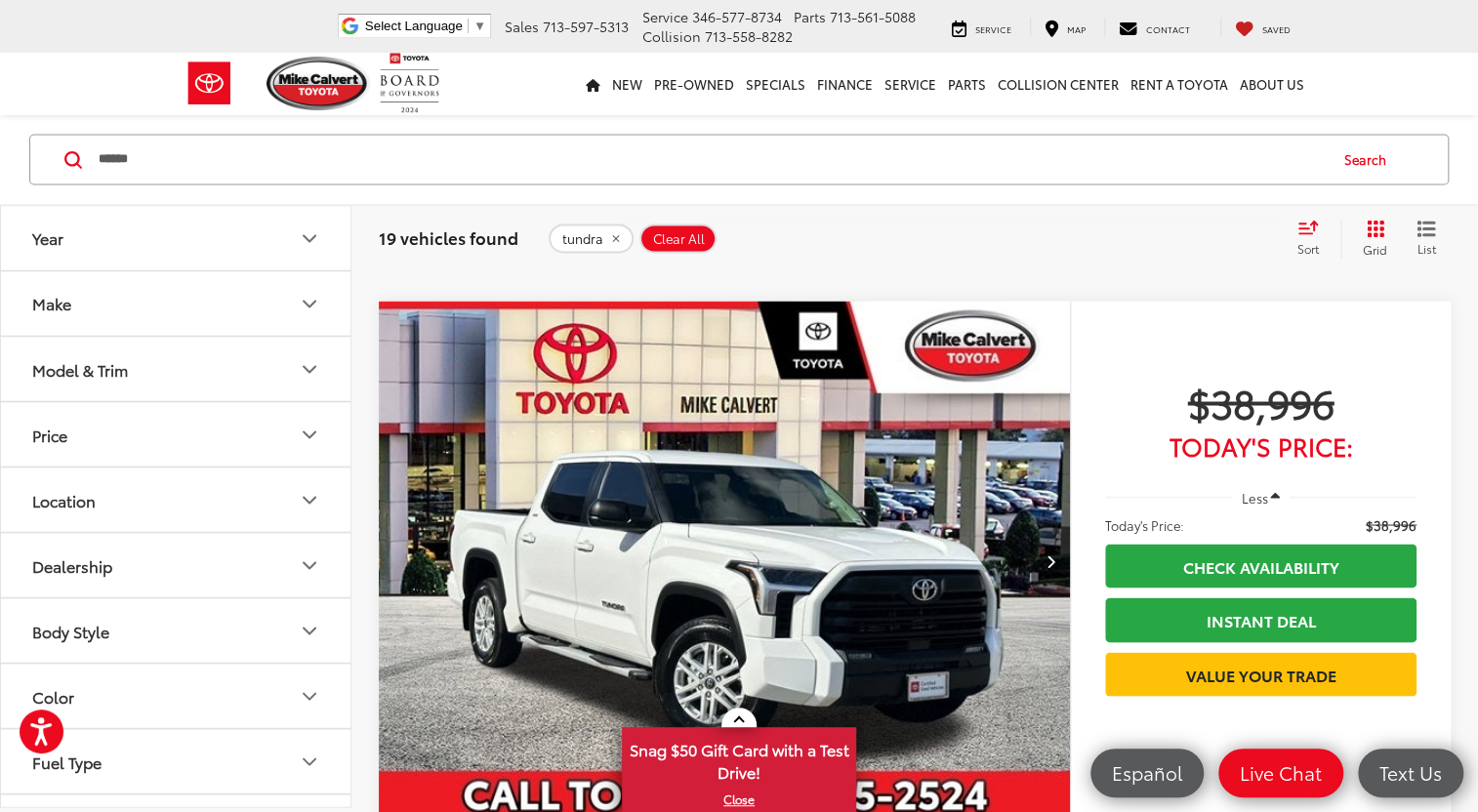 scroll, scrollTop: 5626, scrollLeft: 0, axis: vertical 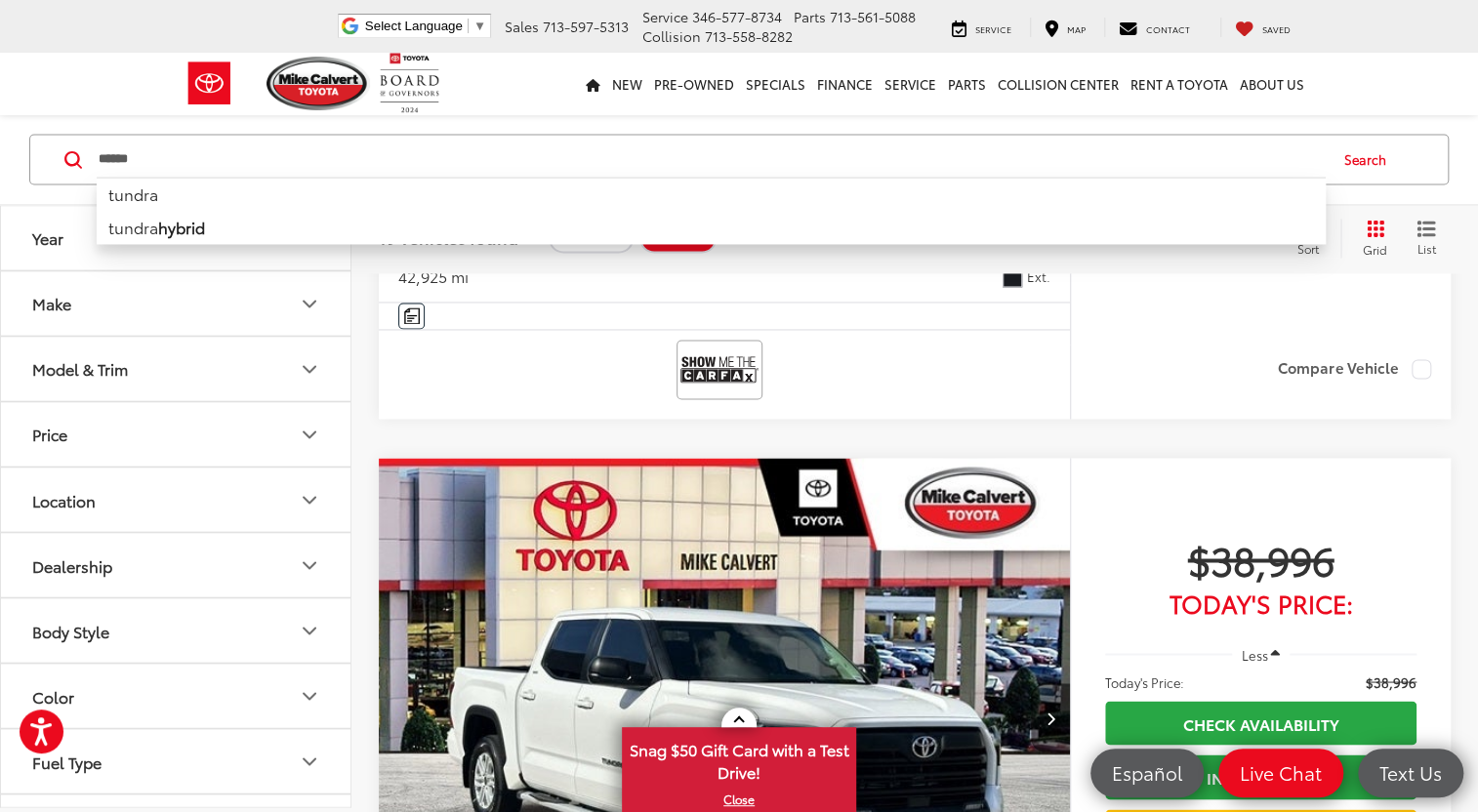 click 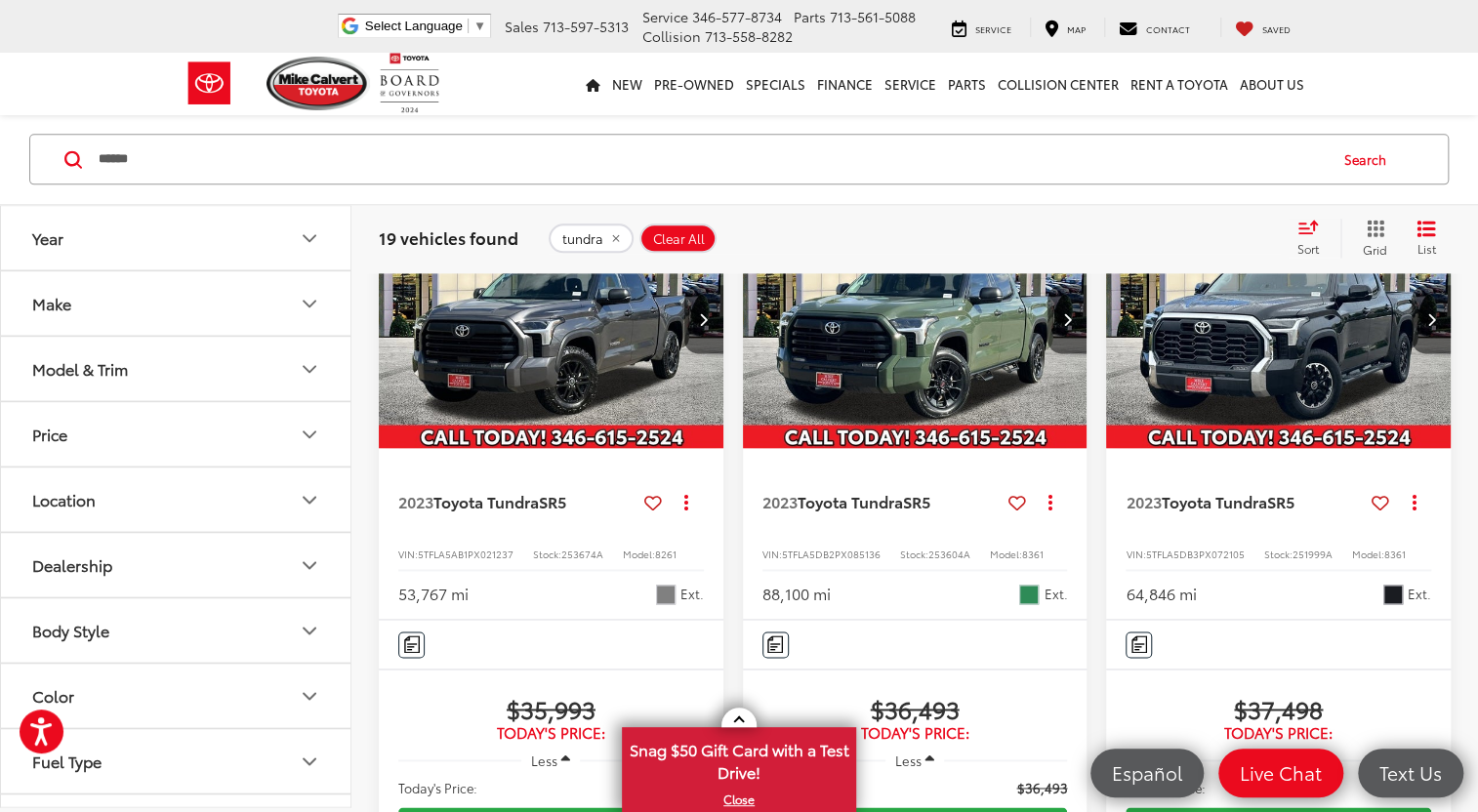 scroll, scrollTop: 1266, scrollLeft: 0, axis: vertical 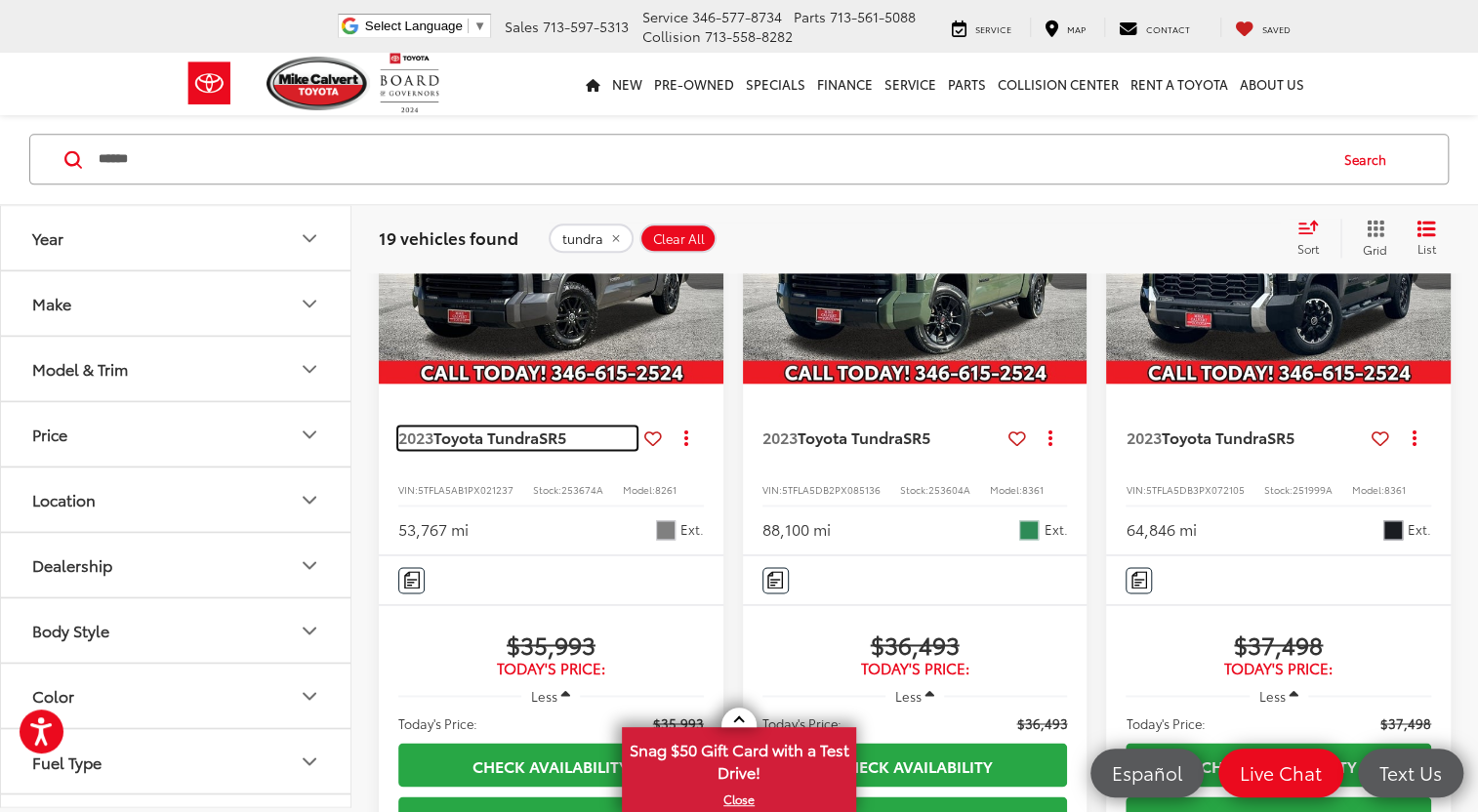 click on "SR5" at bounding box center (553, 436) 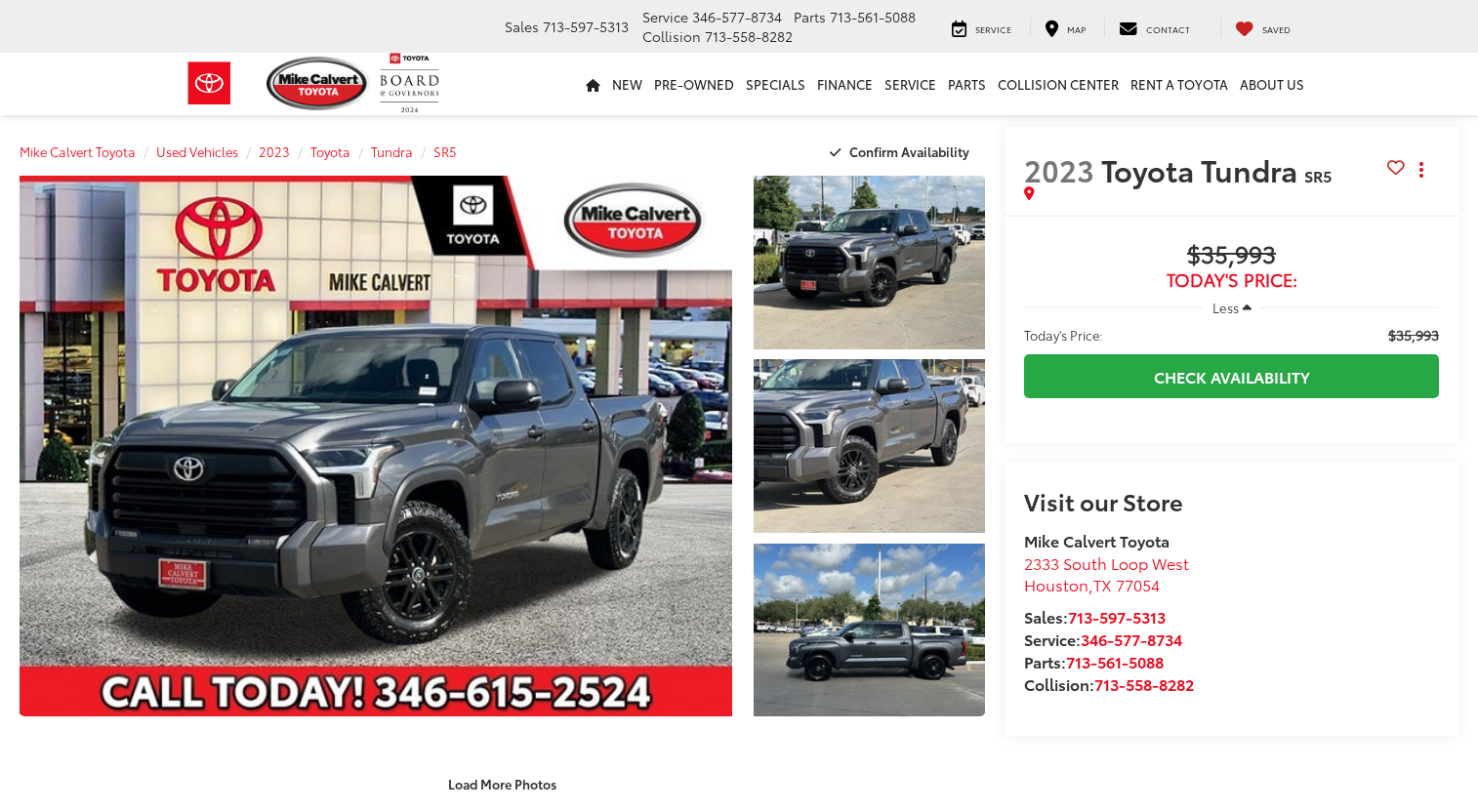 scroll, scrollTop: 0, scrollLeft: 0, axis: both 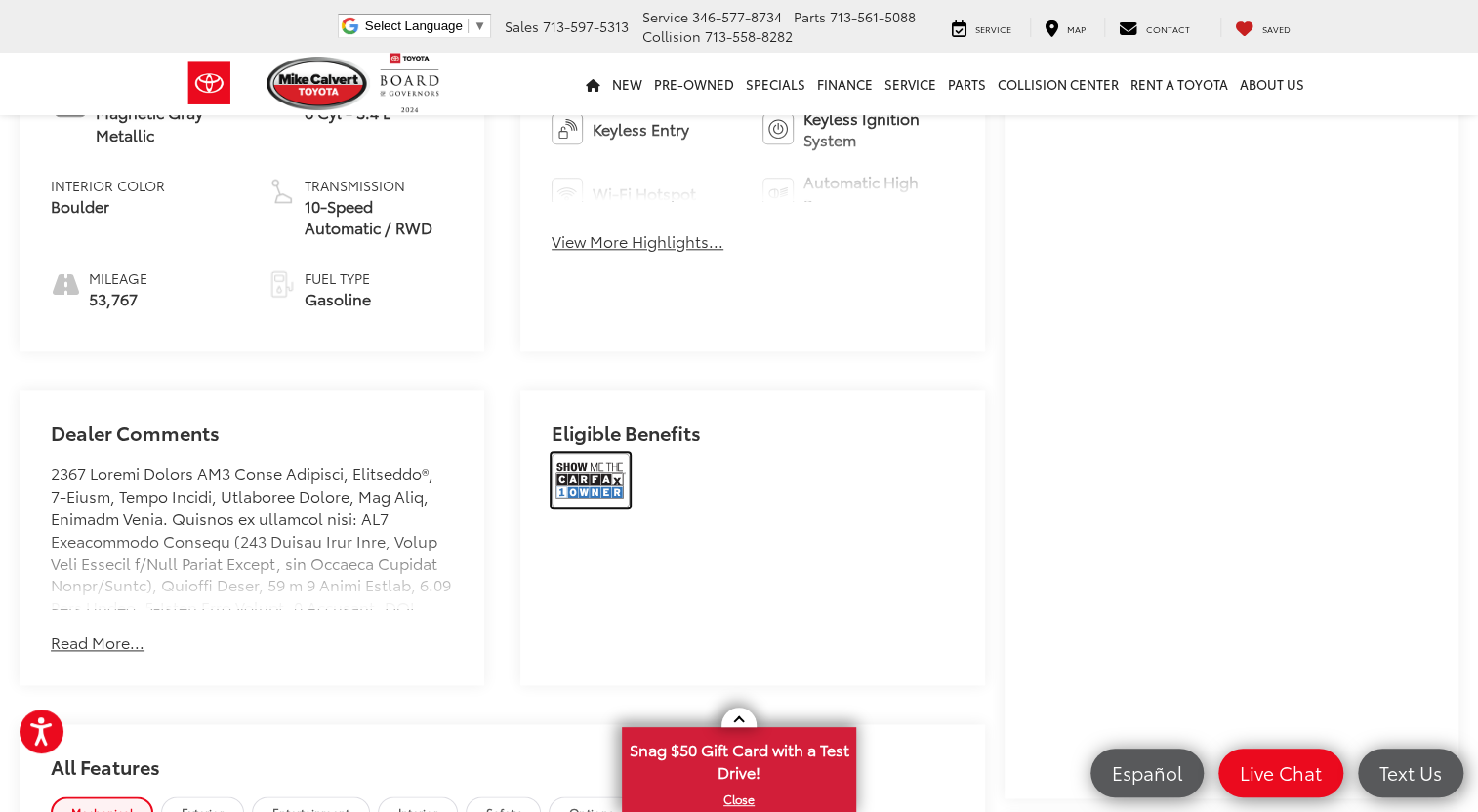 click at bounding box center [591, 480] 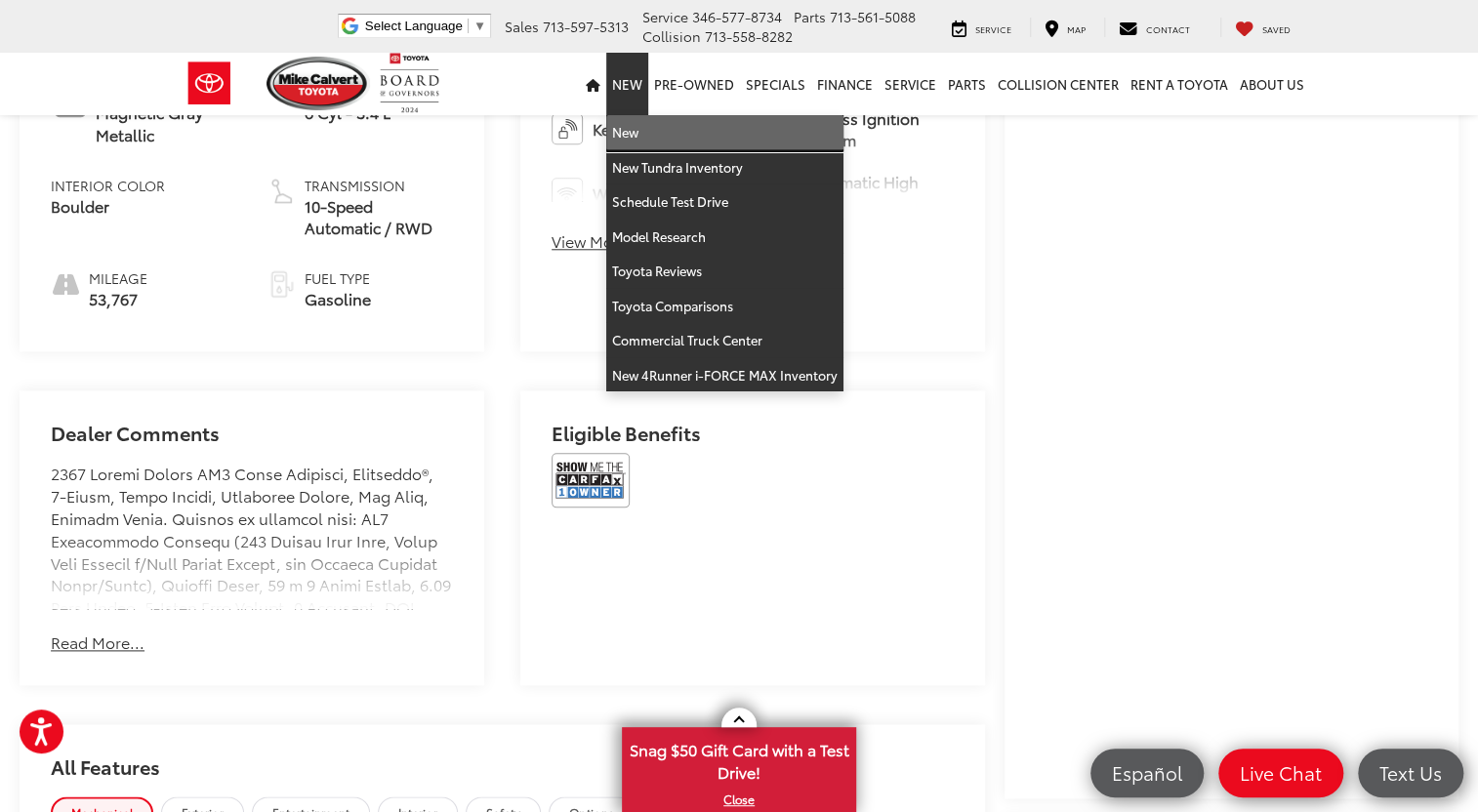 click on "New" at bounding box center [724, 133] 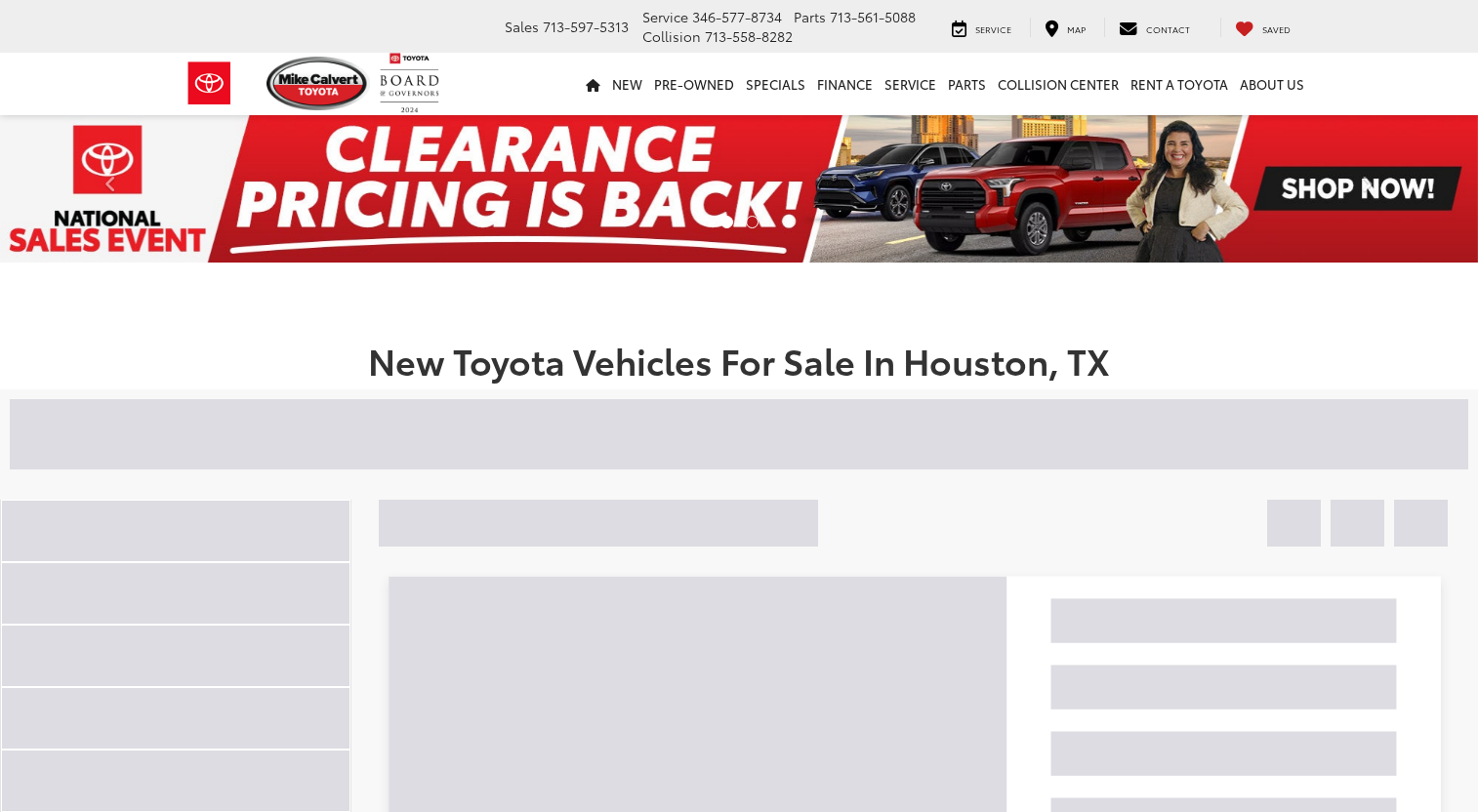 scroll, scrollTop: 0, scrollLeft: 0, axis: both 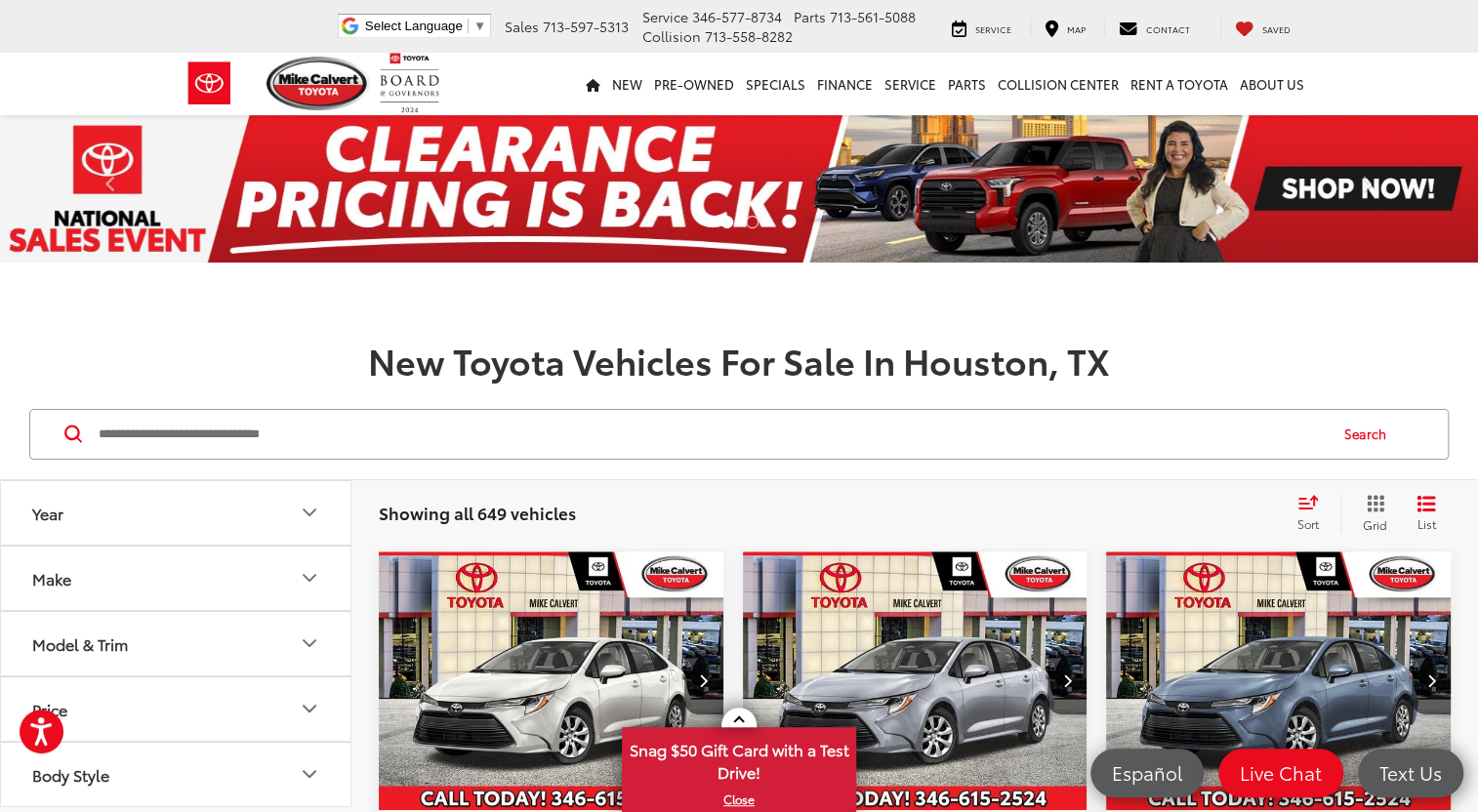 click at bounding box center (711, 434) 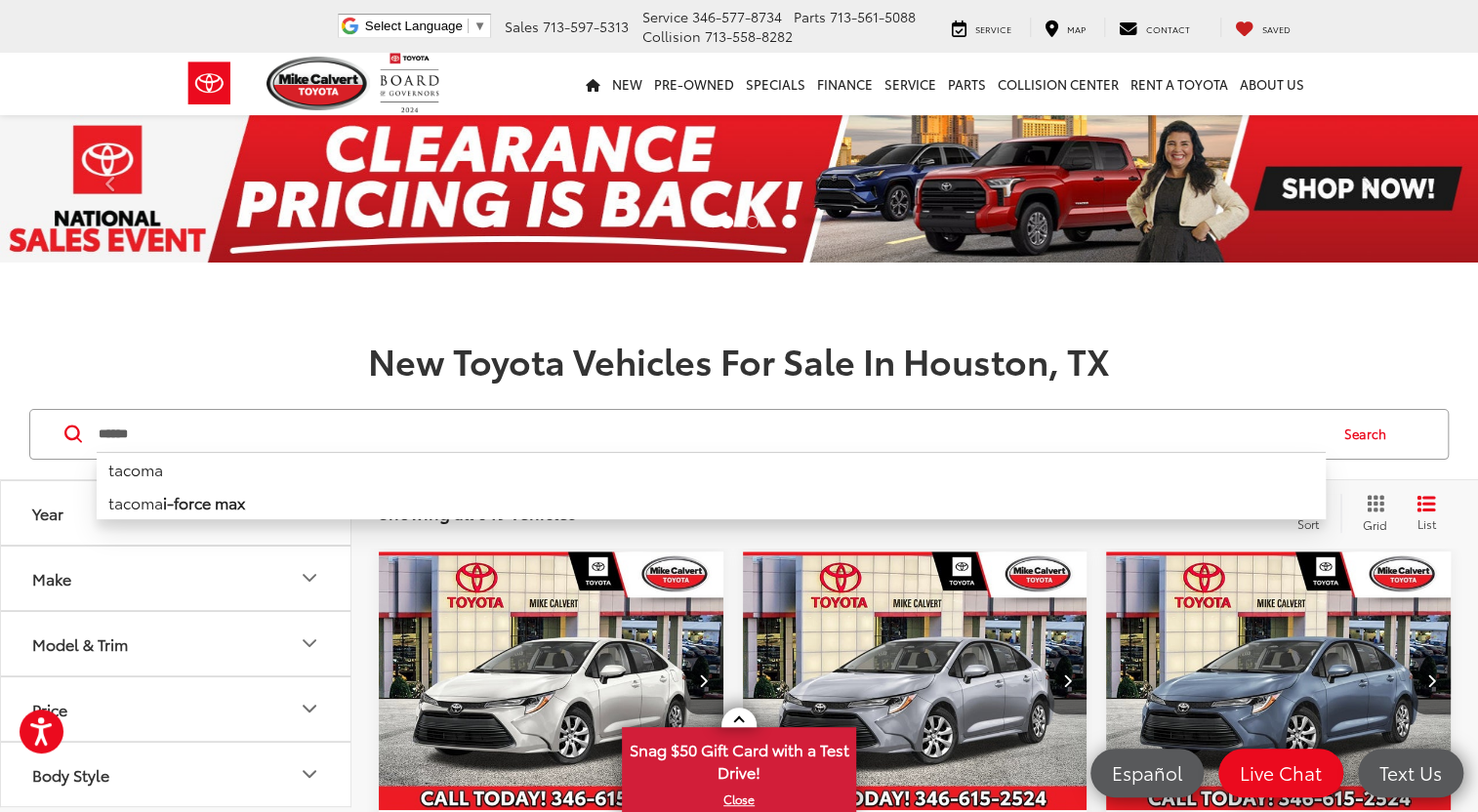 type on "******" 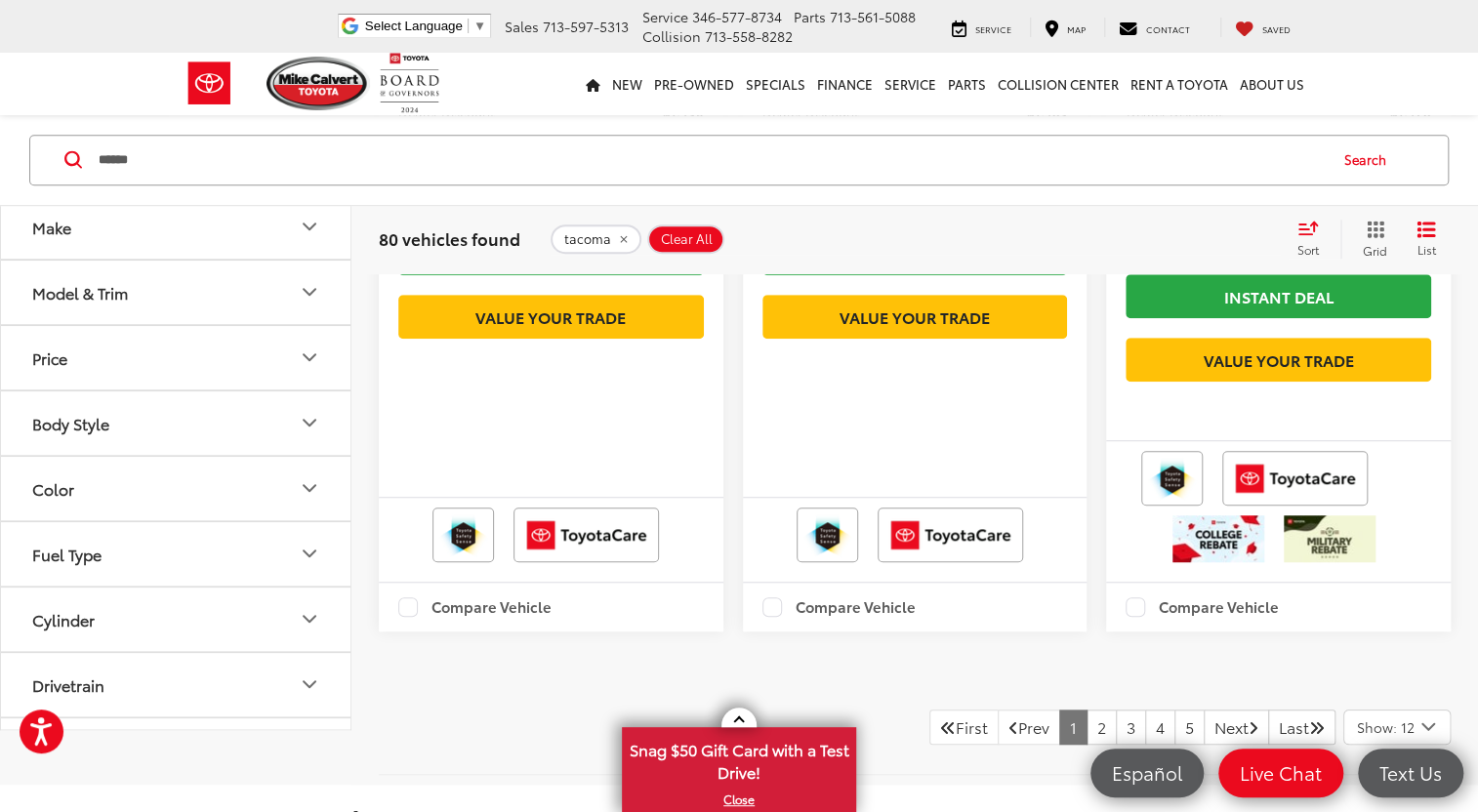 scroll, scrollTop: 5145, scrollLeft: 0, axis: vertical 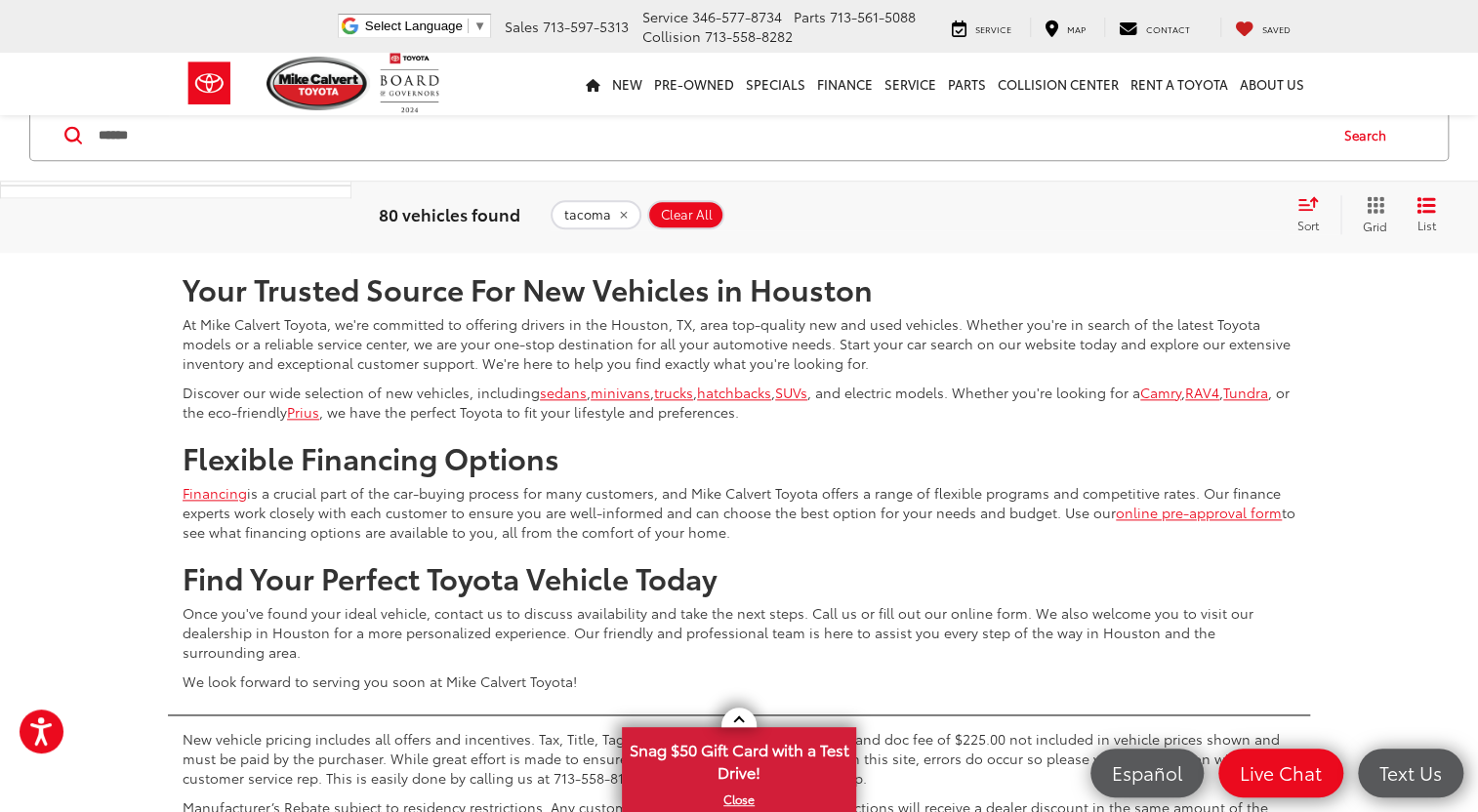 click on "3" at bounding box center (1130, 195) 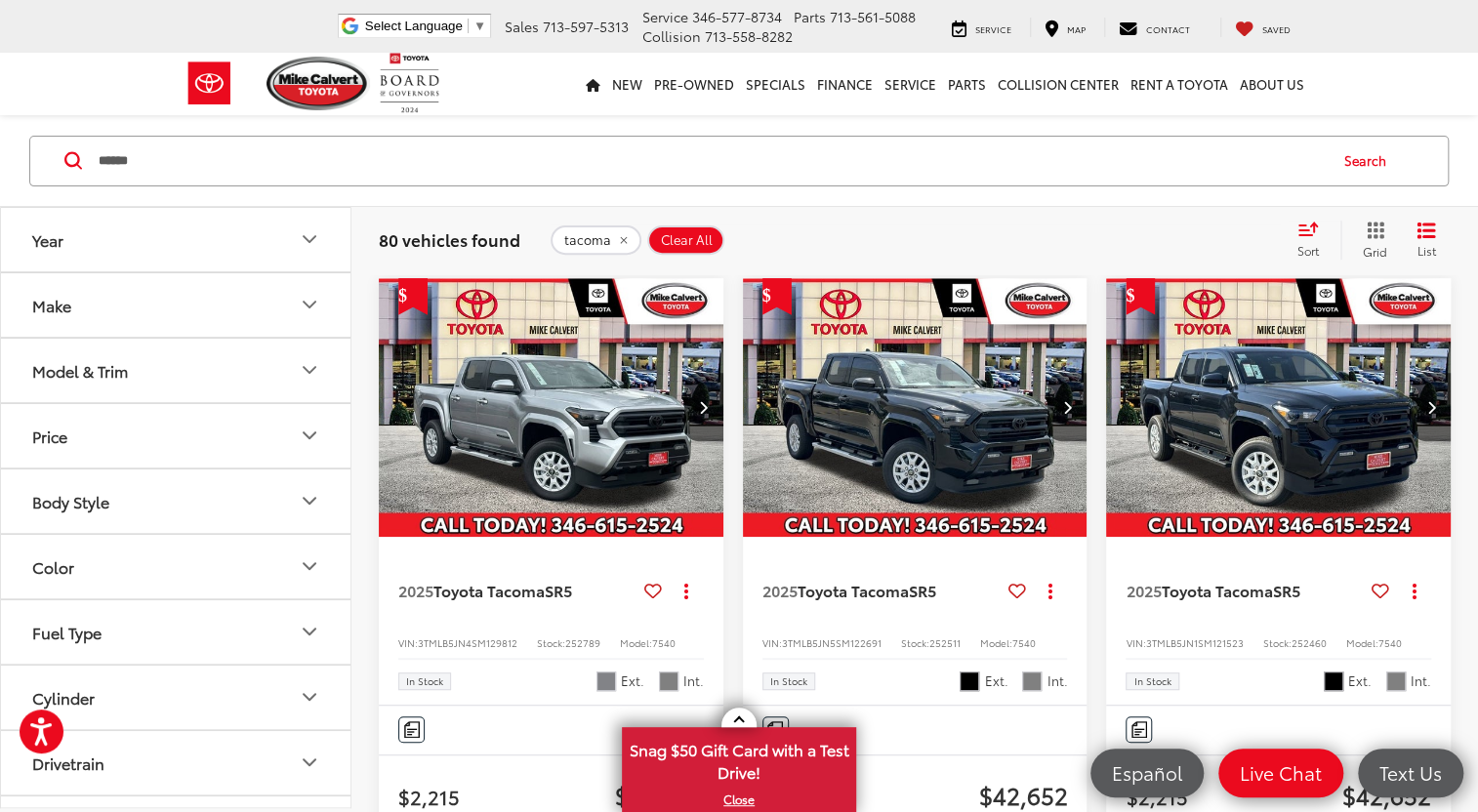 scroll, scrollTop: 717, scrollLeft: 0, axis: vertical 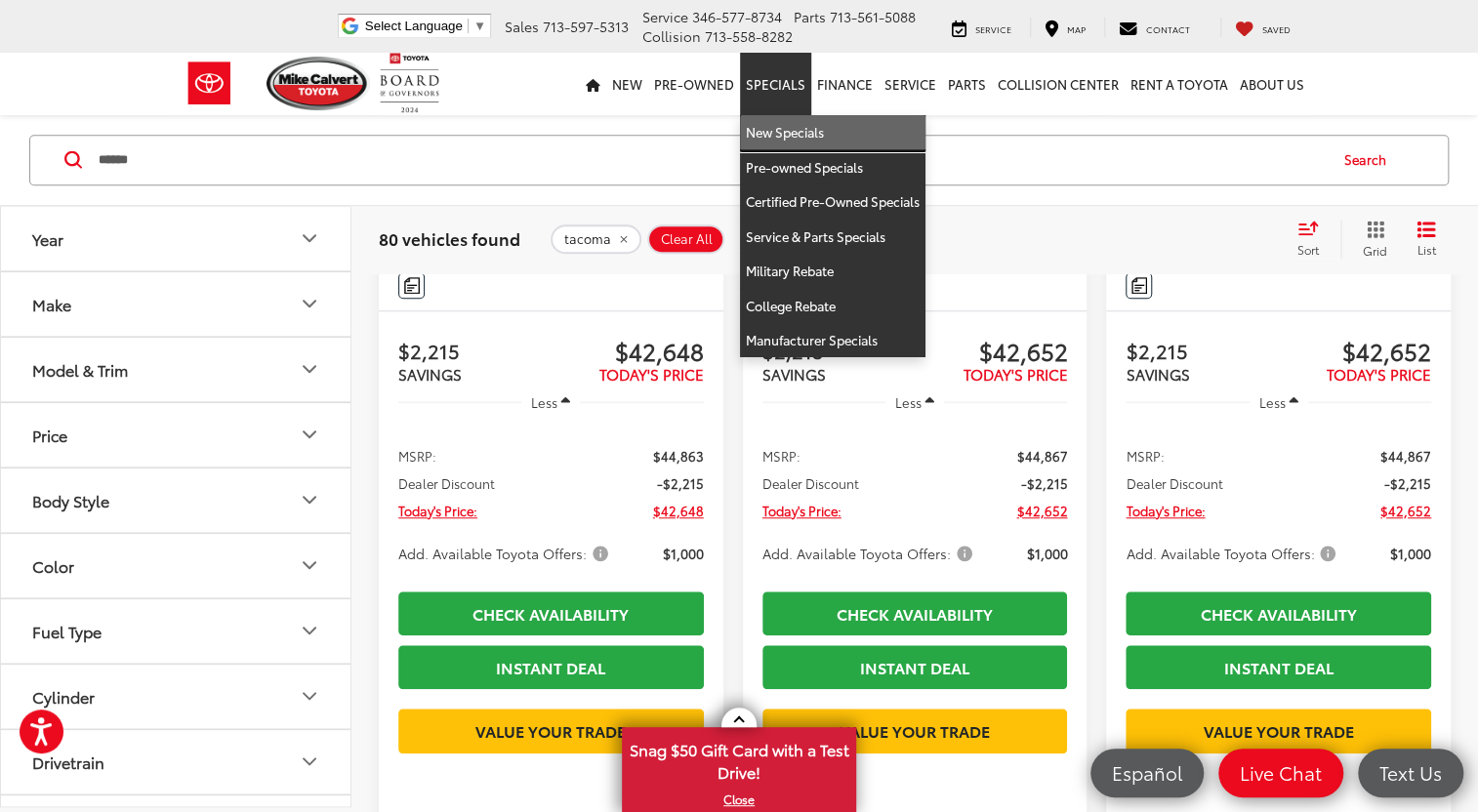 click on "New Specials" at bounding box center (833, 133) 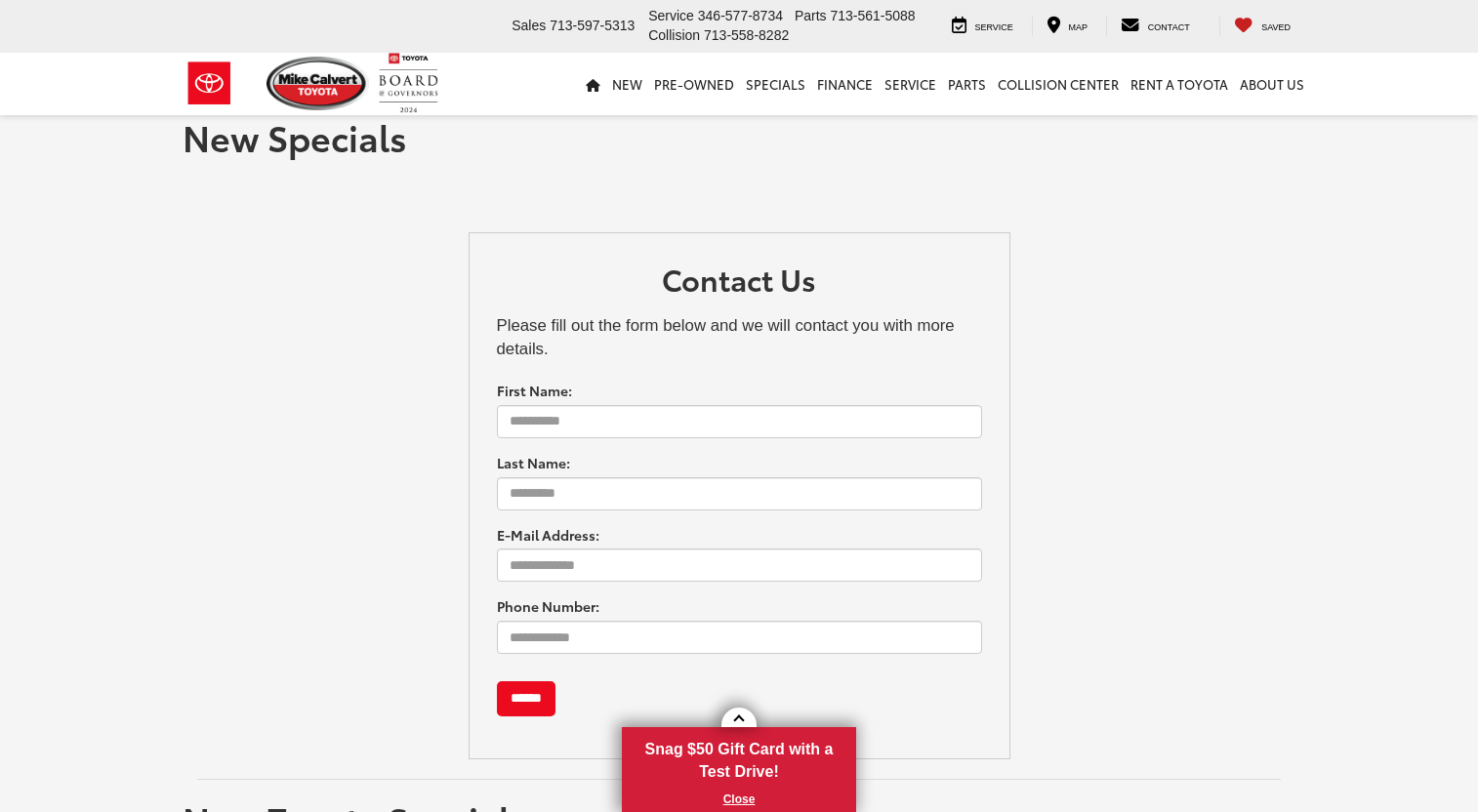 scroll, scrollTop: 0, scrollLeft: 0, axis: both 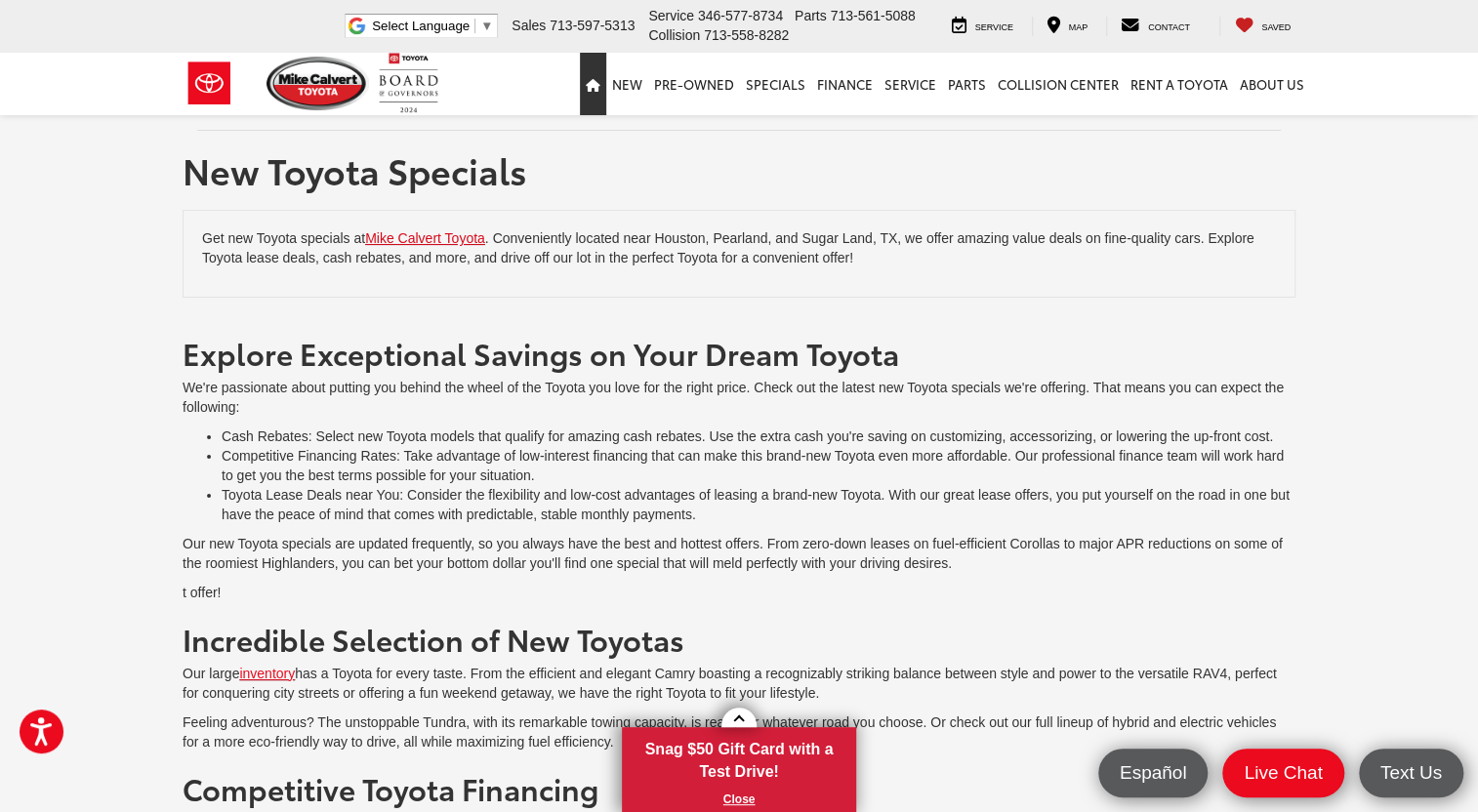 click at bounding box center (593, 84) 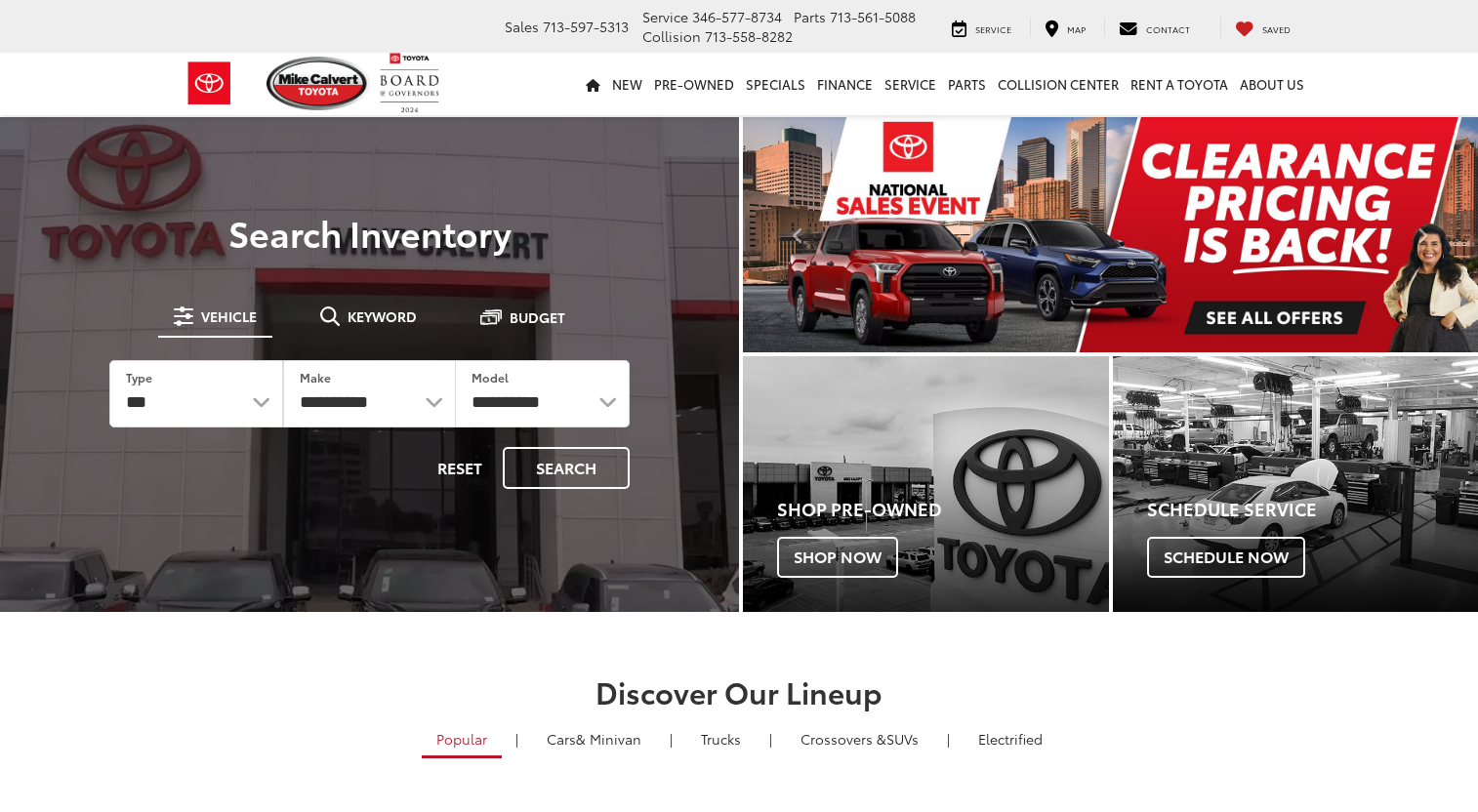 scroll, scrollTop: 0, scrollLeft: 0, axis: both 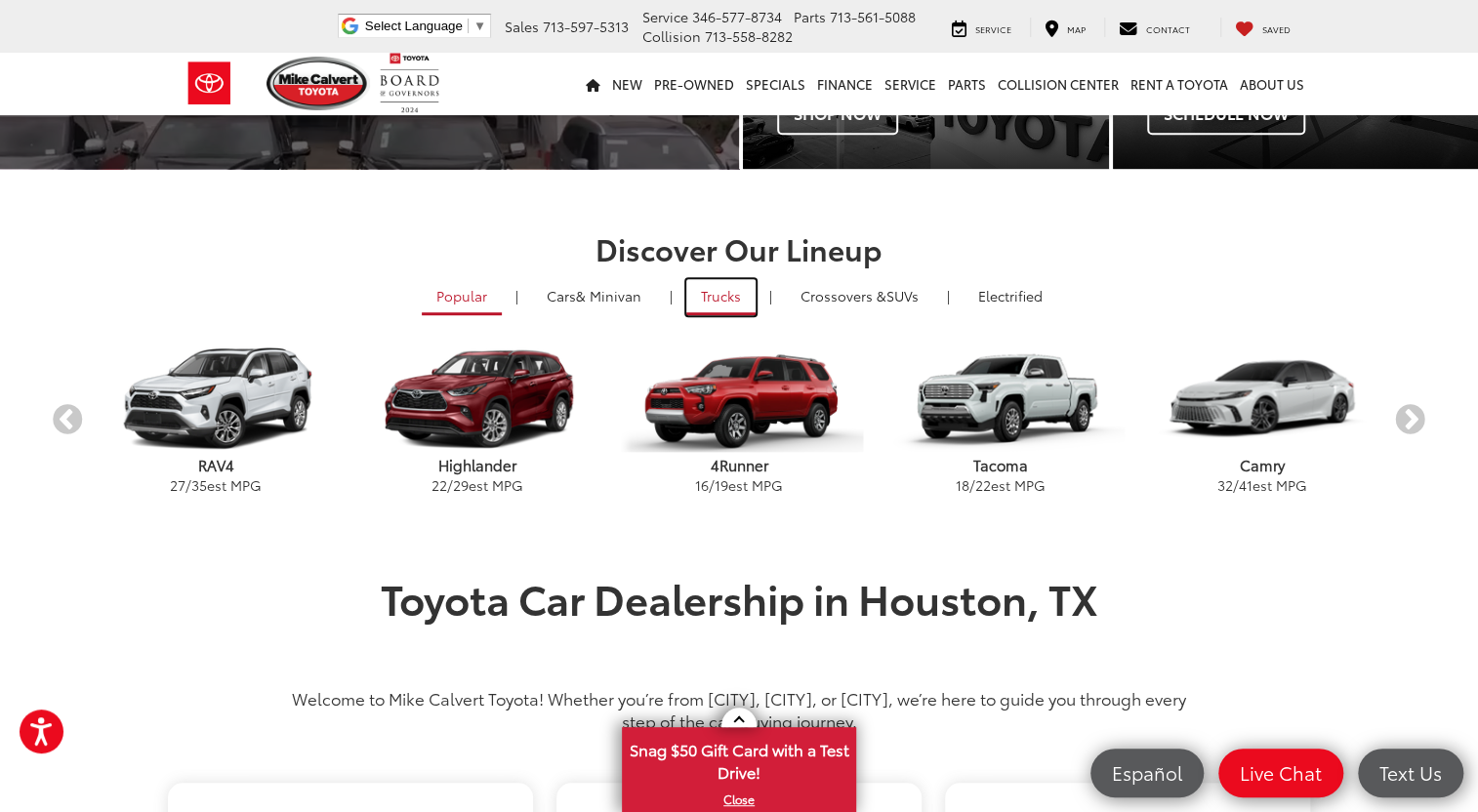 click on "Trucks" at bounding box center (720, 297) 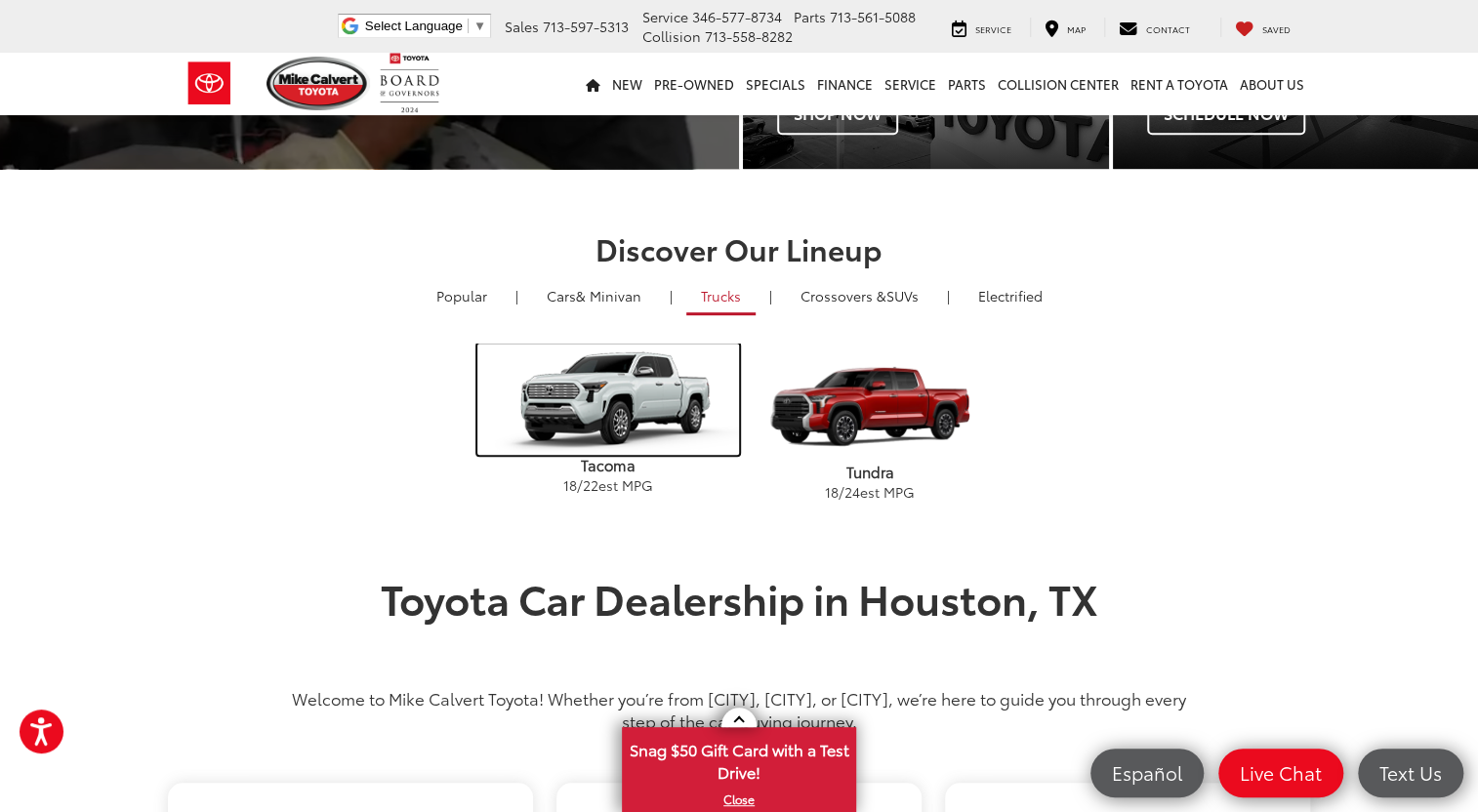 click at bounding box center (608, 399) 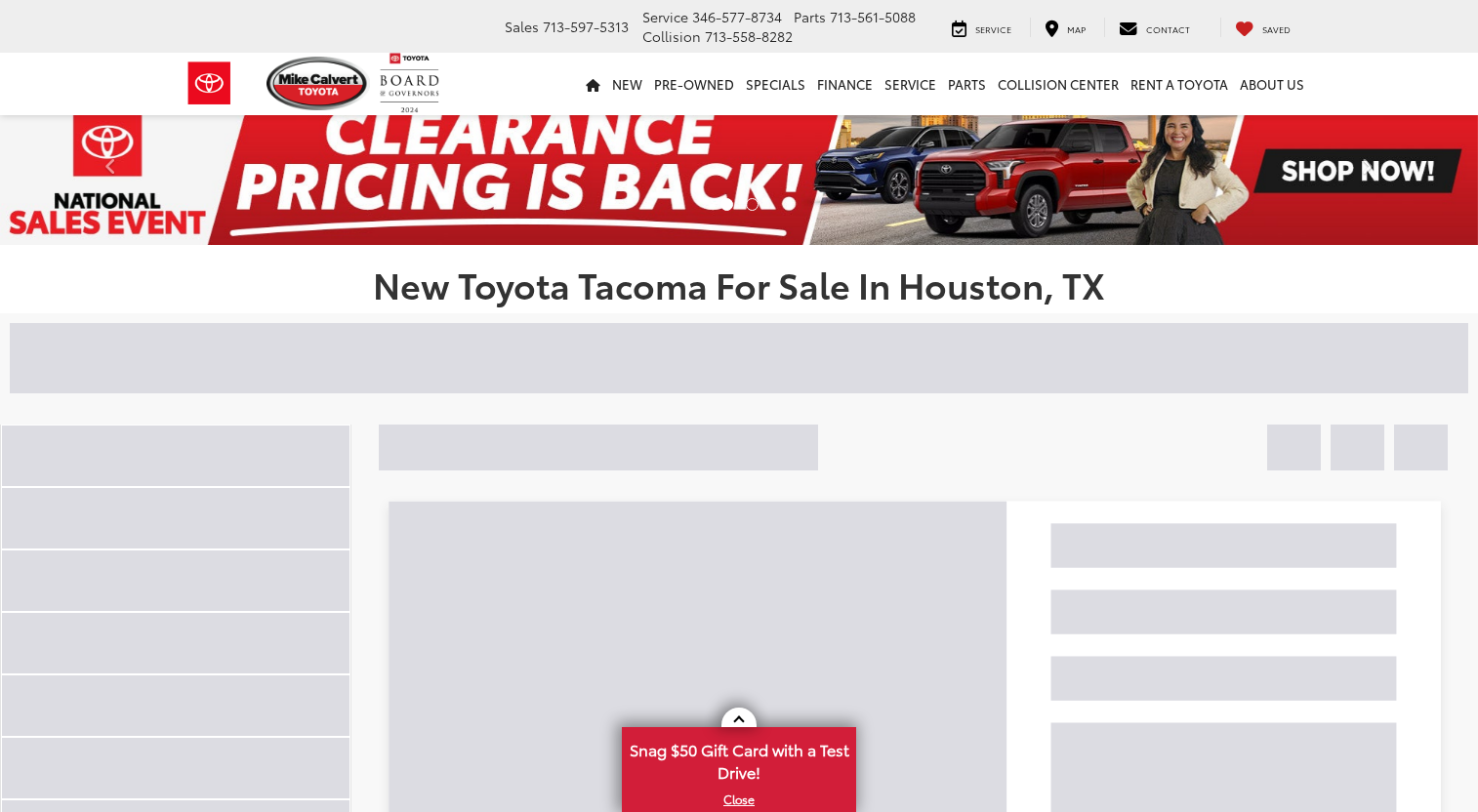 scroll, scrollTop: 0, scrollLeft: 0, axis: both 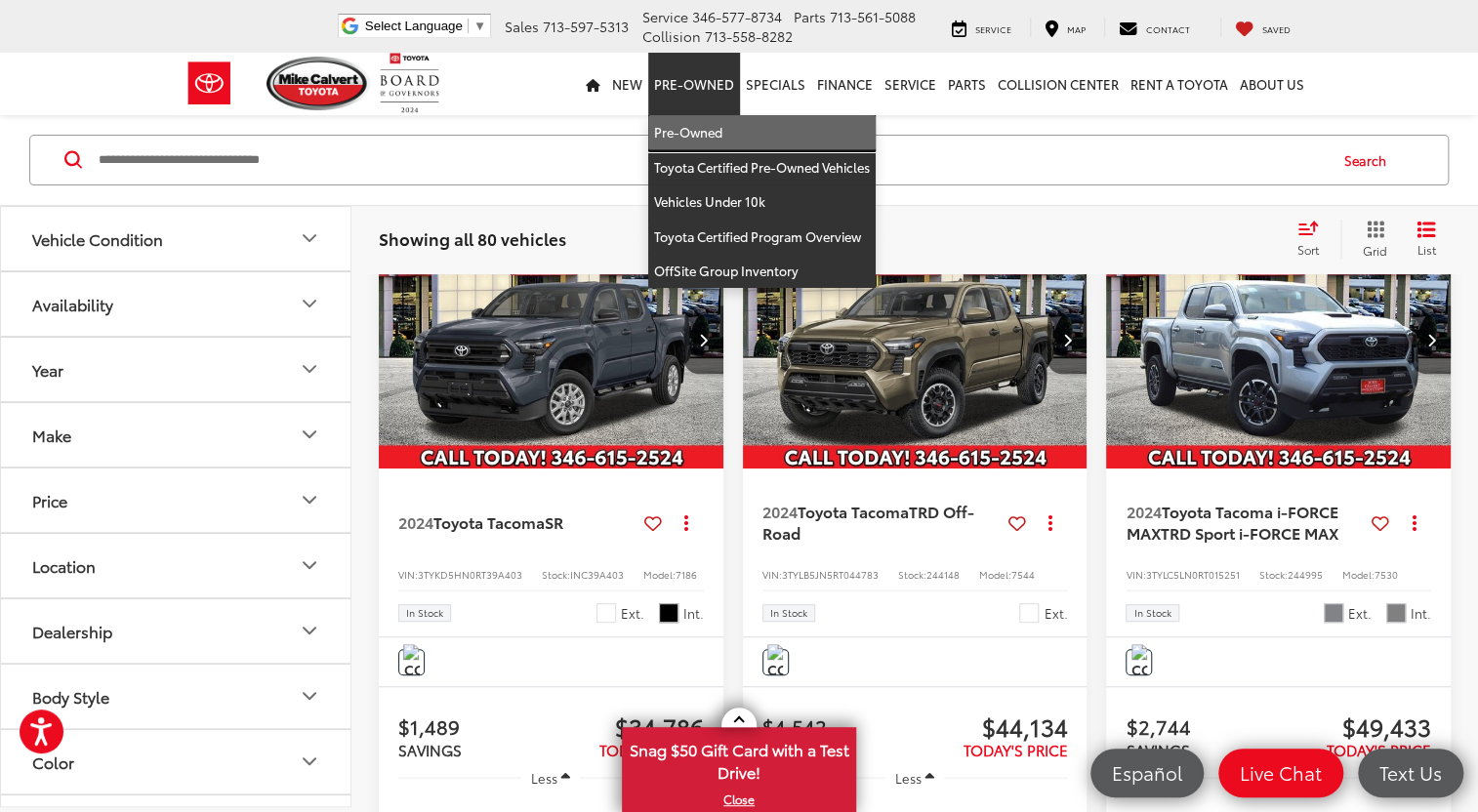 click on "Pre-Owned" at bounding box center [761, 133] 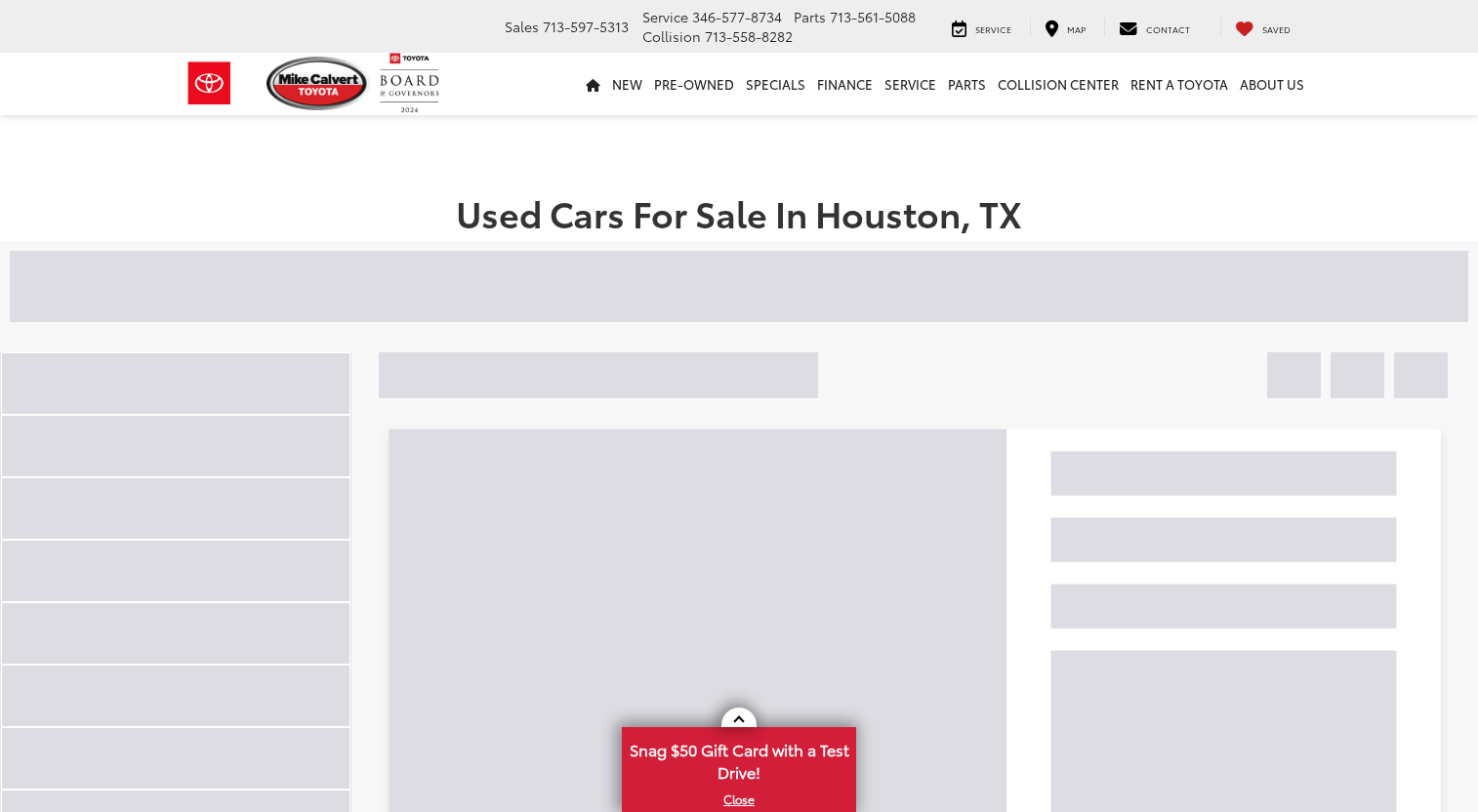 scroll, scrollTop: 0, scrollLeft: 0, axis: both 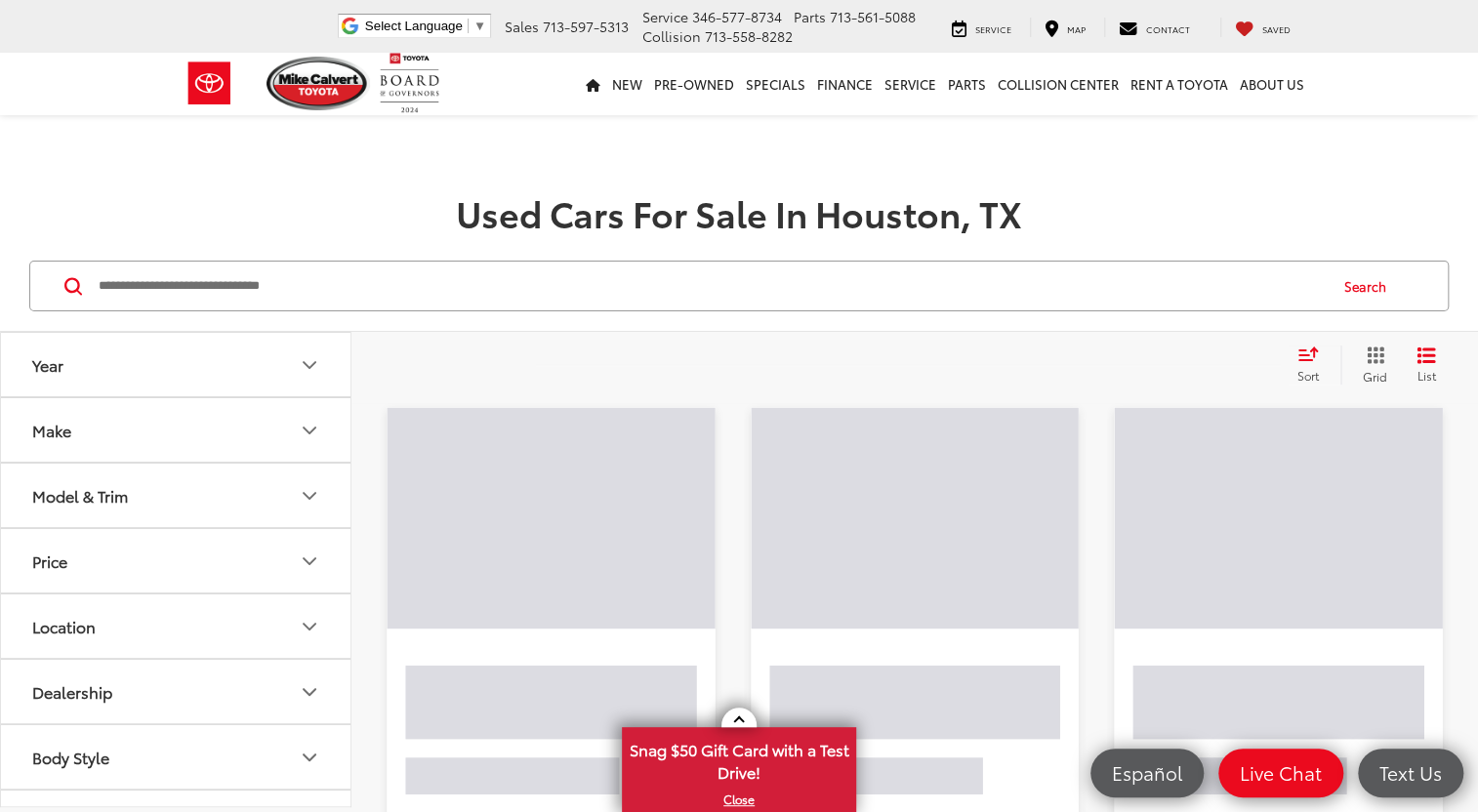 click at bounding box center (711, 286) 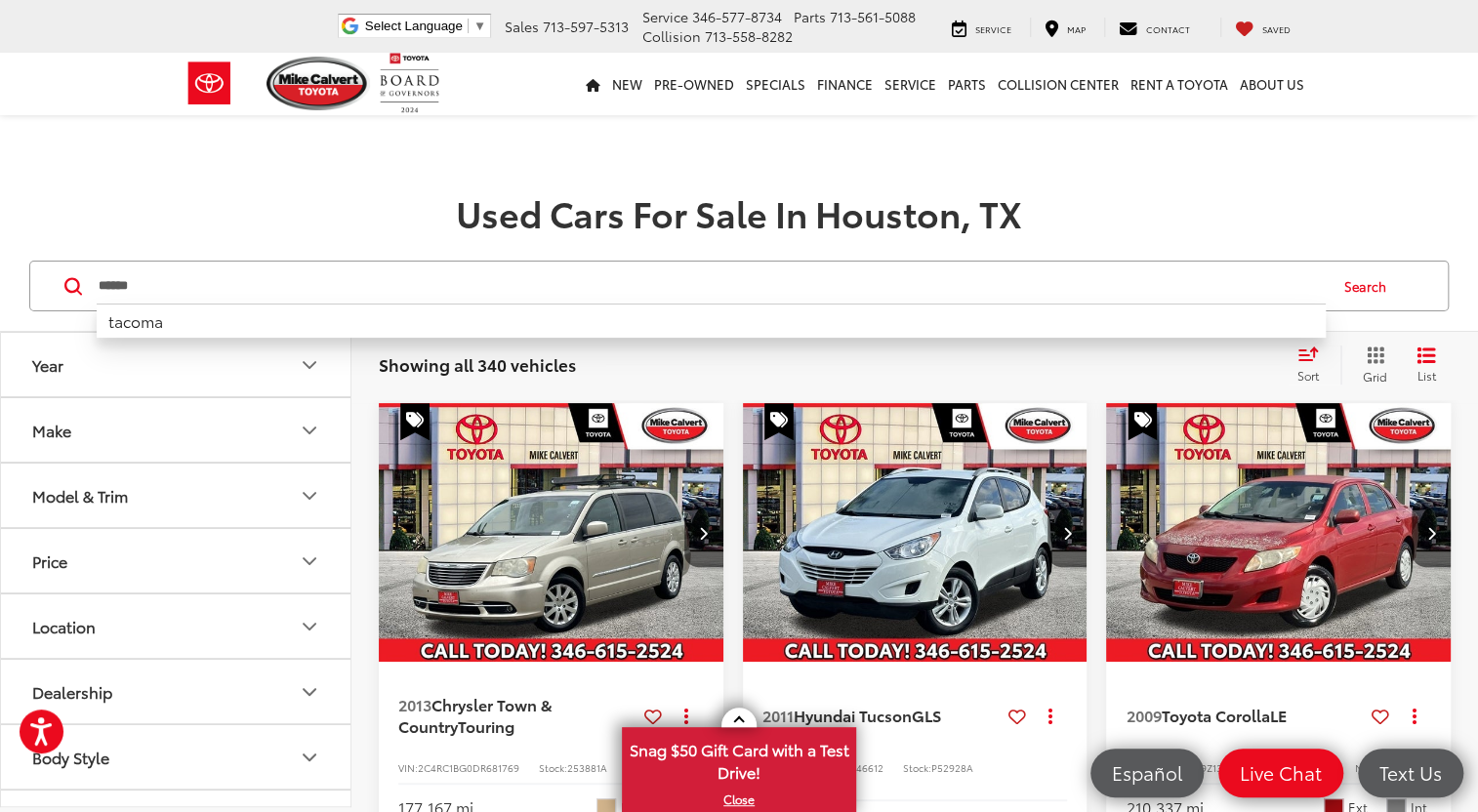 type on "******" 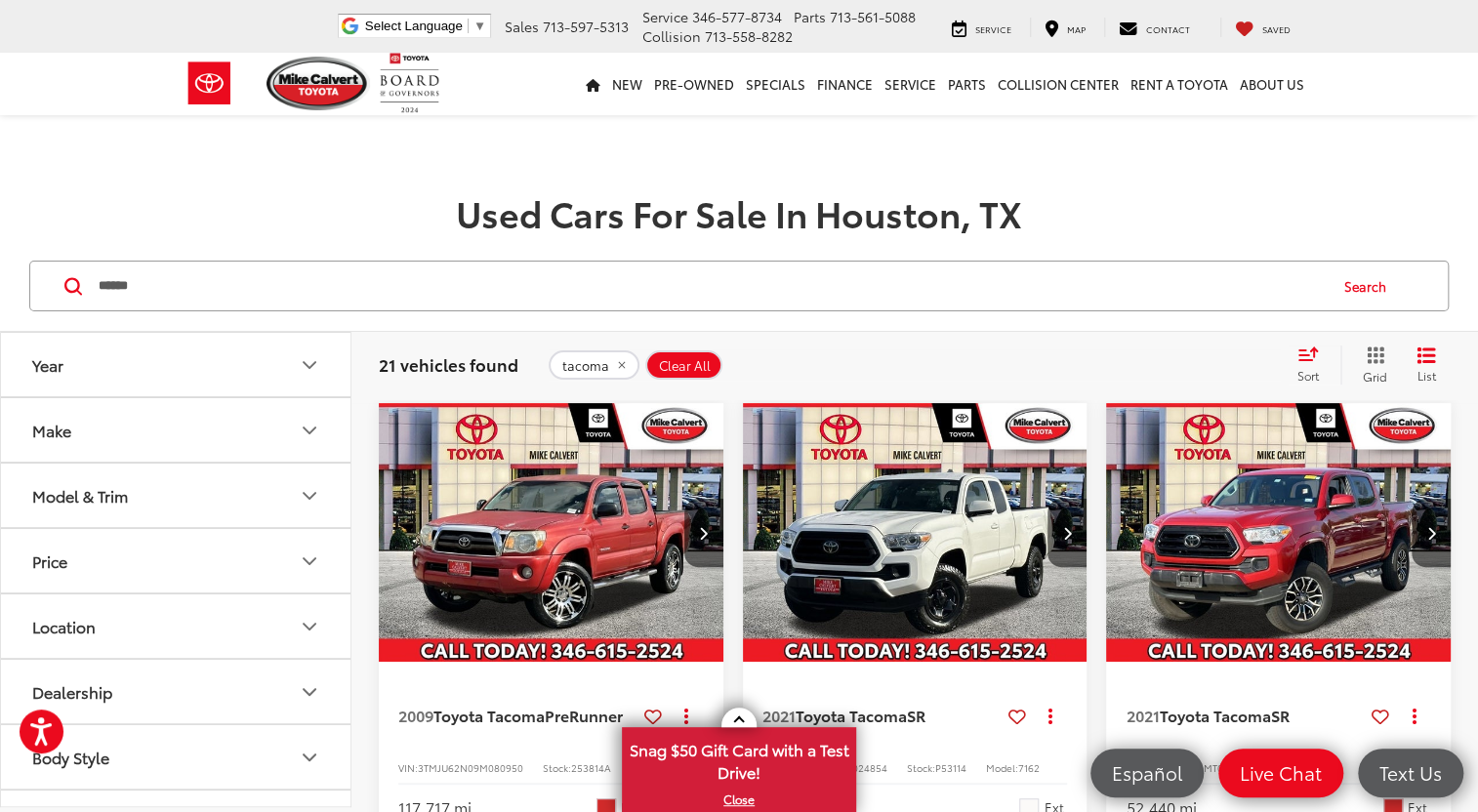 click on "Sort" at bounding box center [1308, 375] 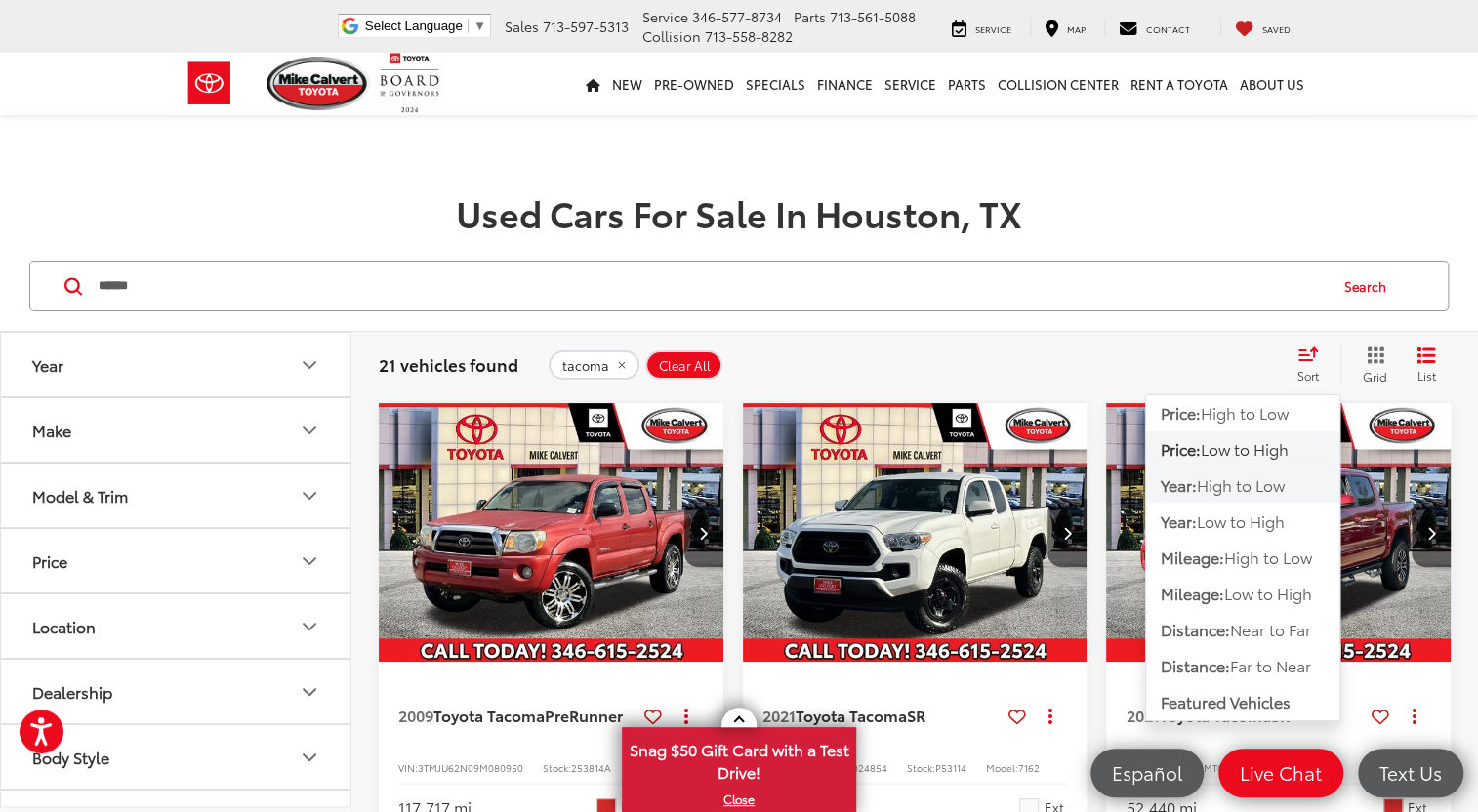 click on "High to Low" at bounding box center [1241, 484] 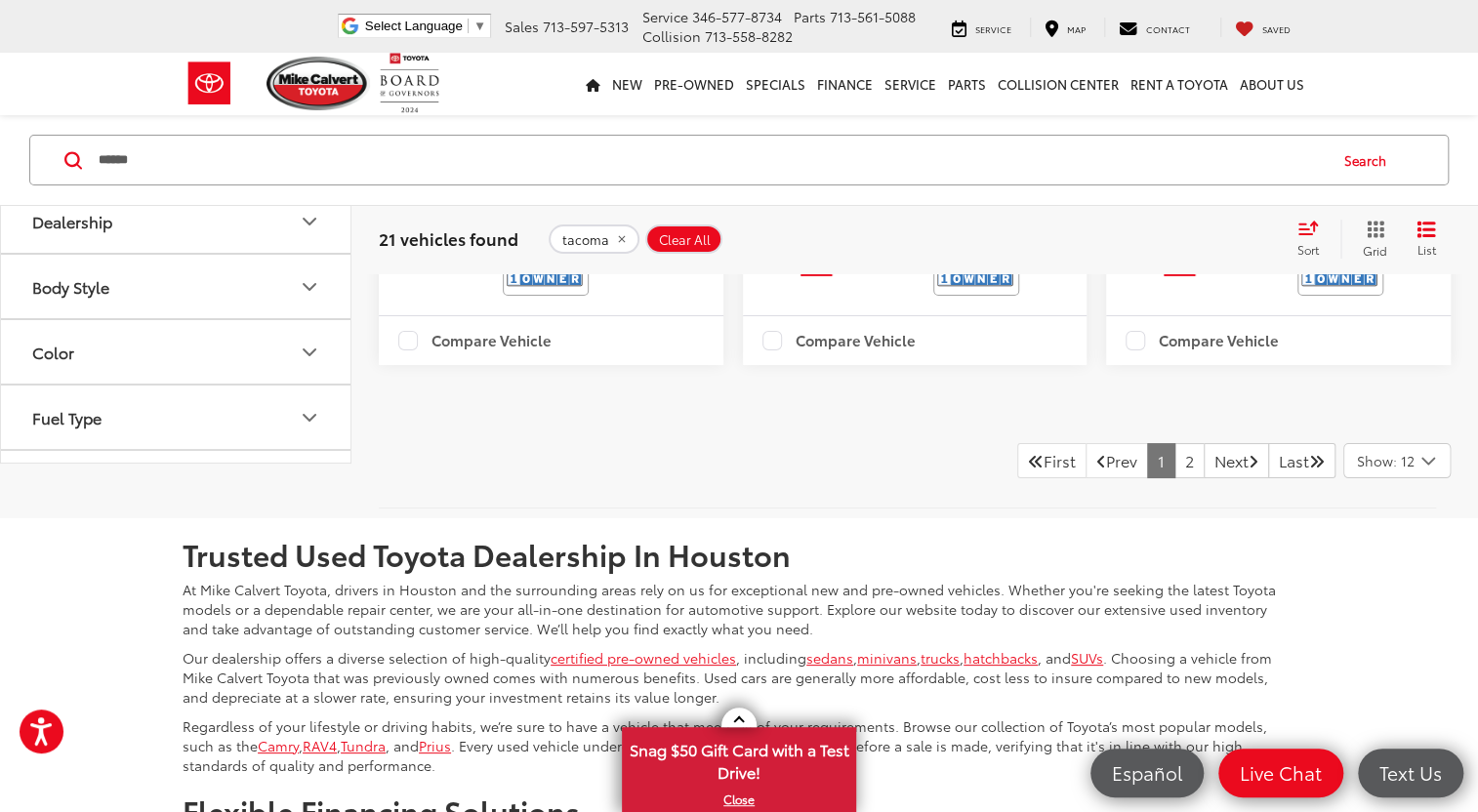 scroll, scrollTop: 4169, scrollLeft: 0, axis: vertical 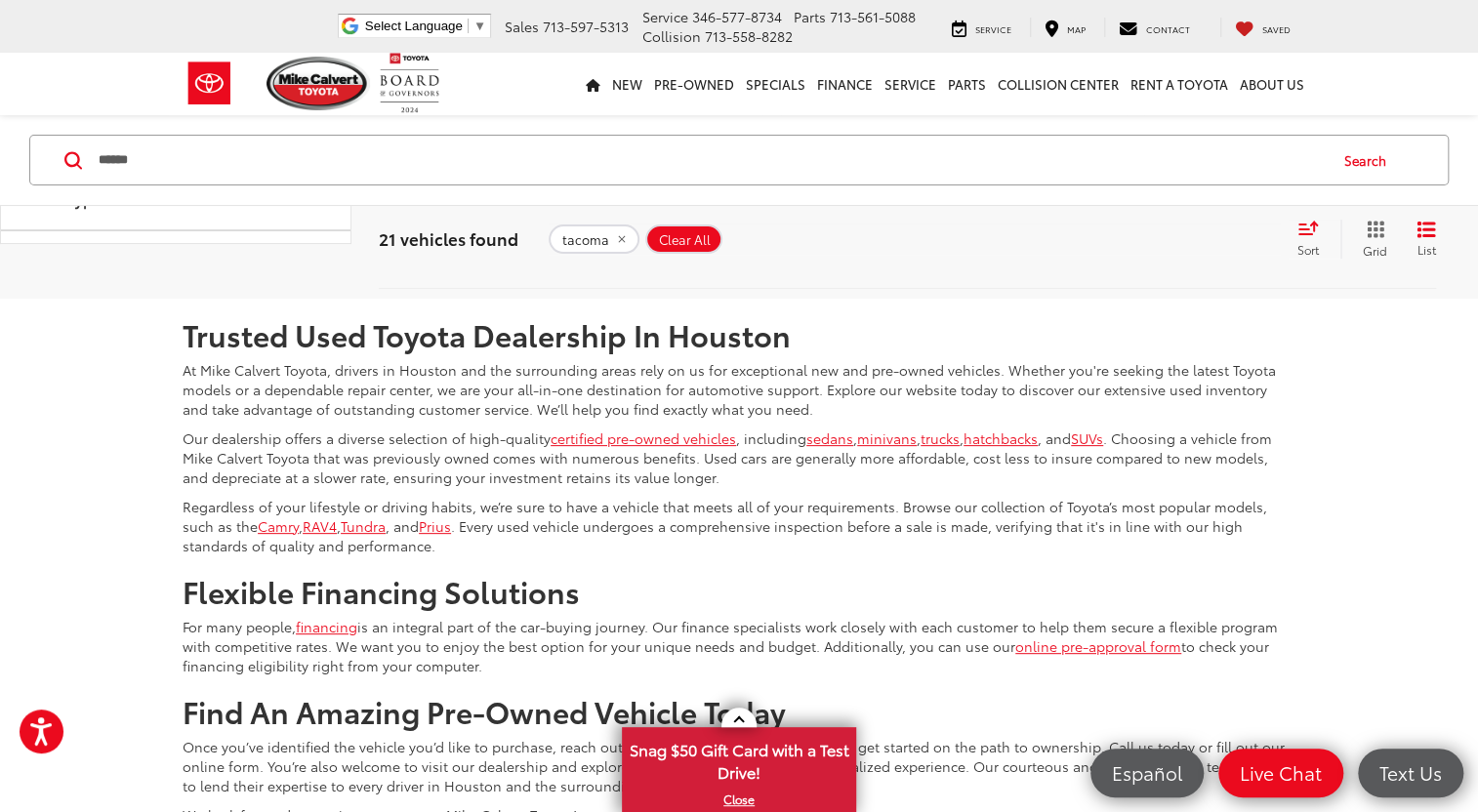 click on "2" at bounding box center (1189, 241) 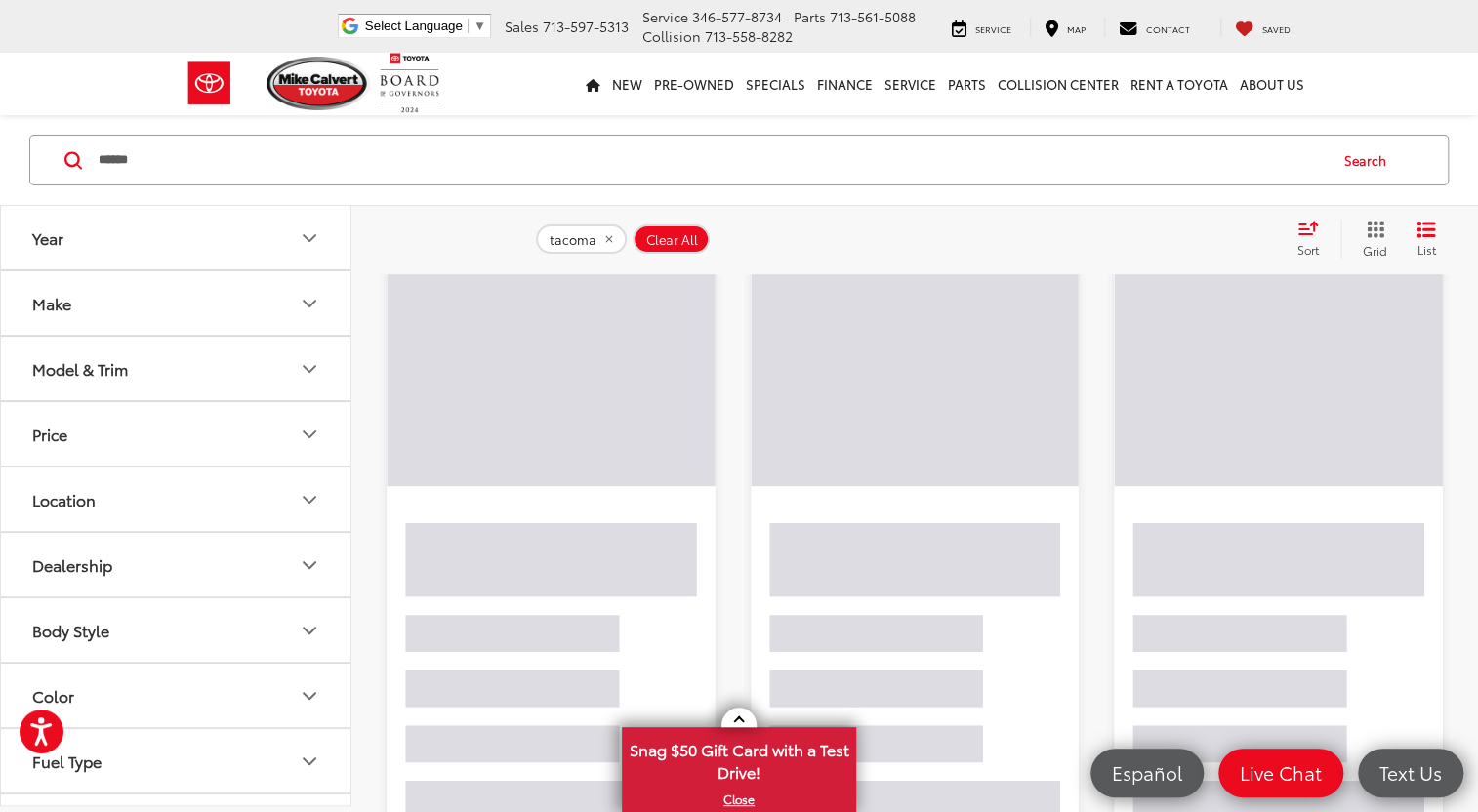 scroll, scrollTop: 126, scrollLeft: 0, axis: vertical 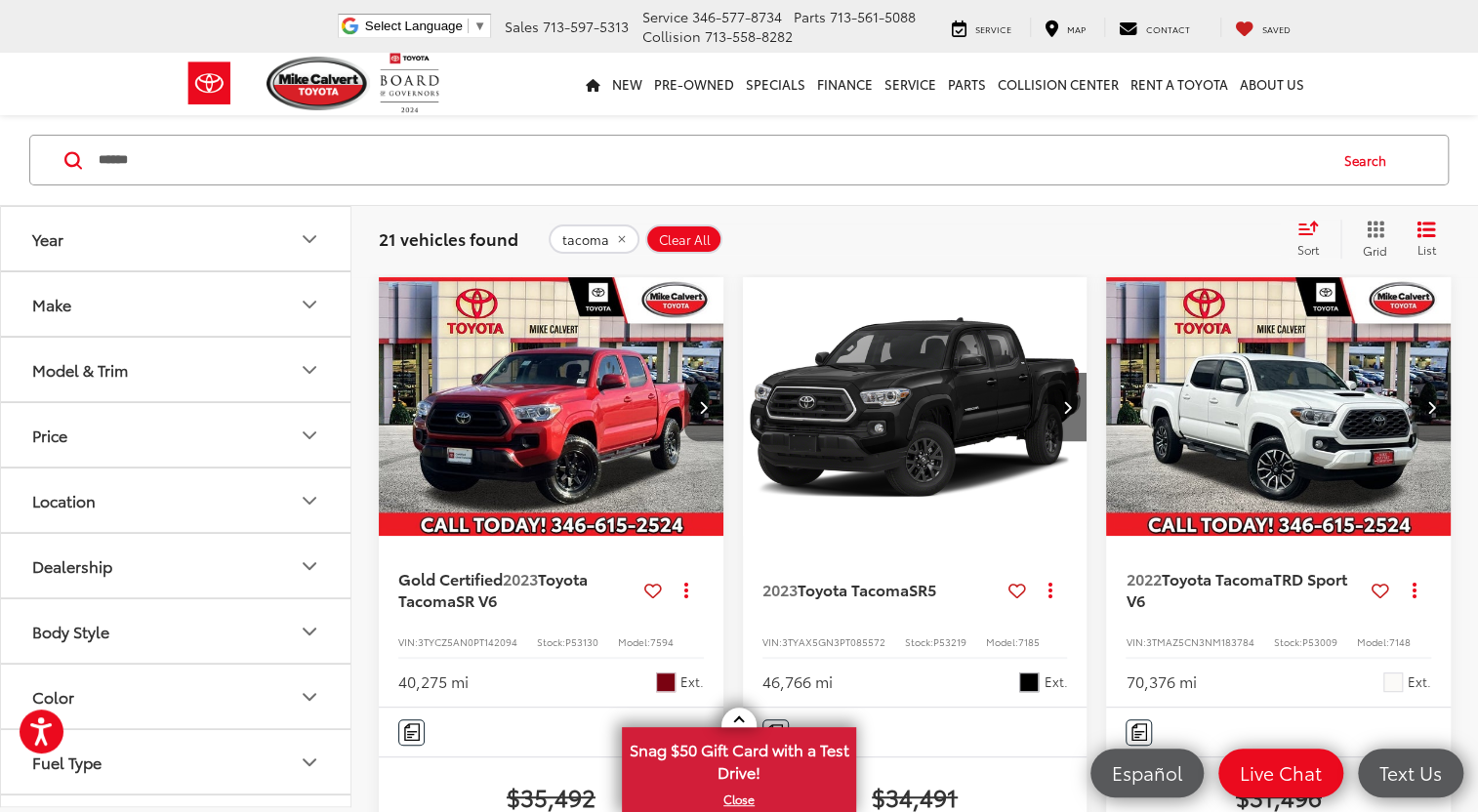 click at bounding box center (704, 407) 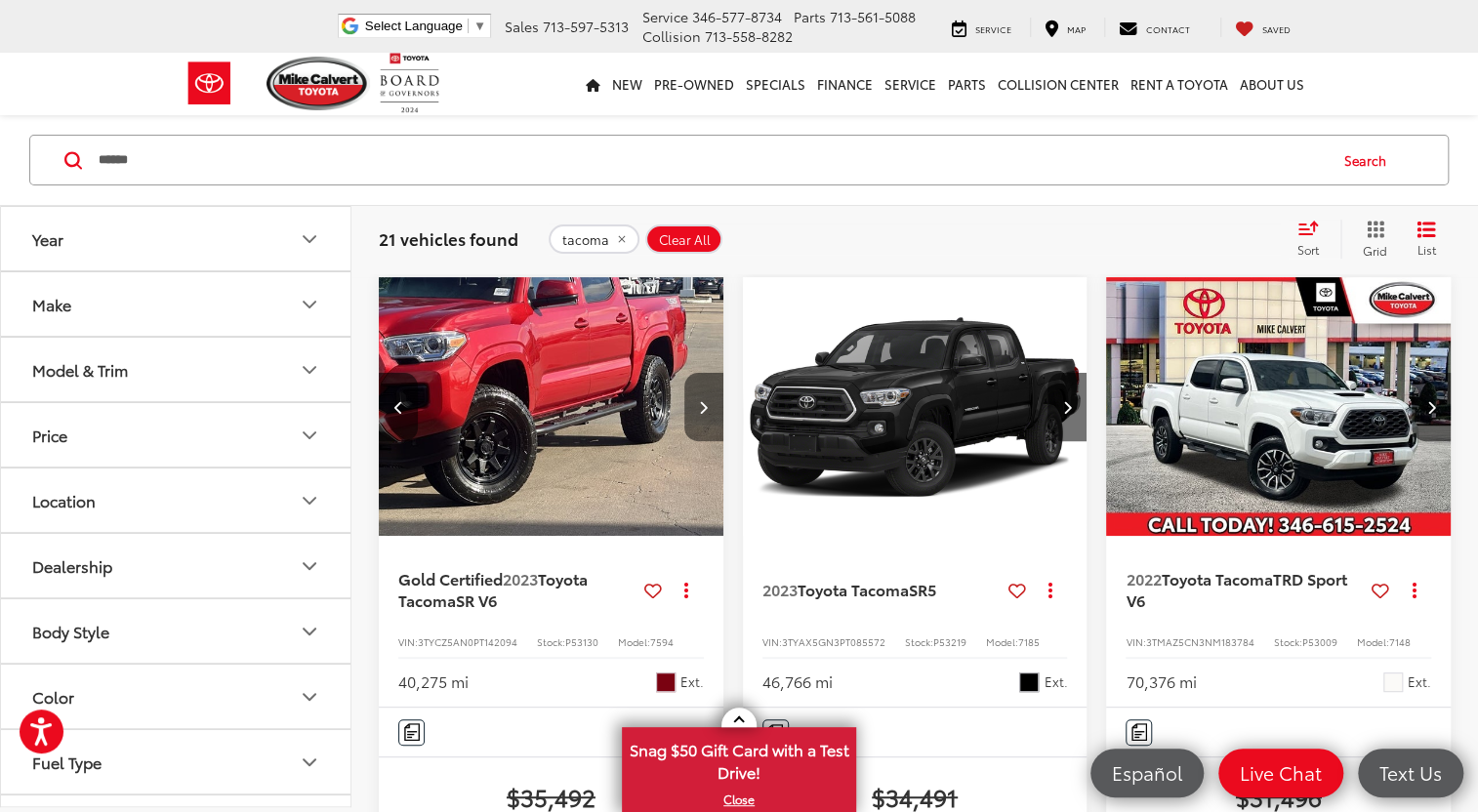 click at bounding box center [704, 407] 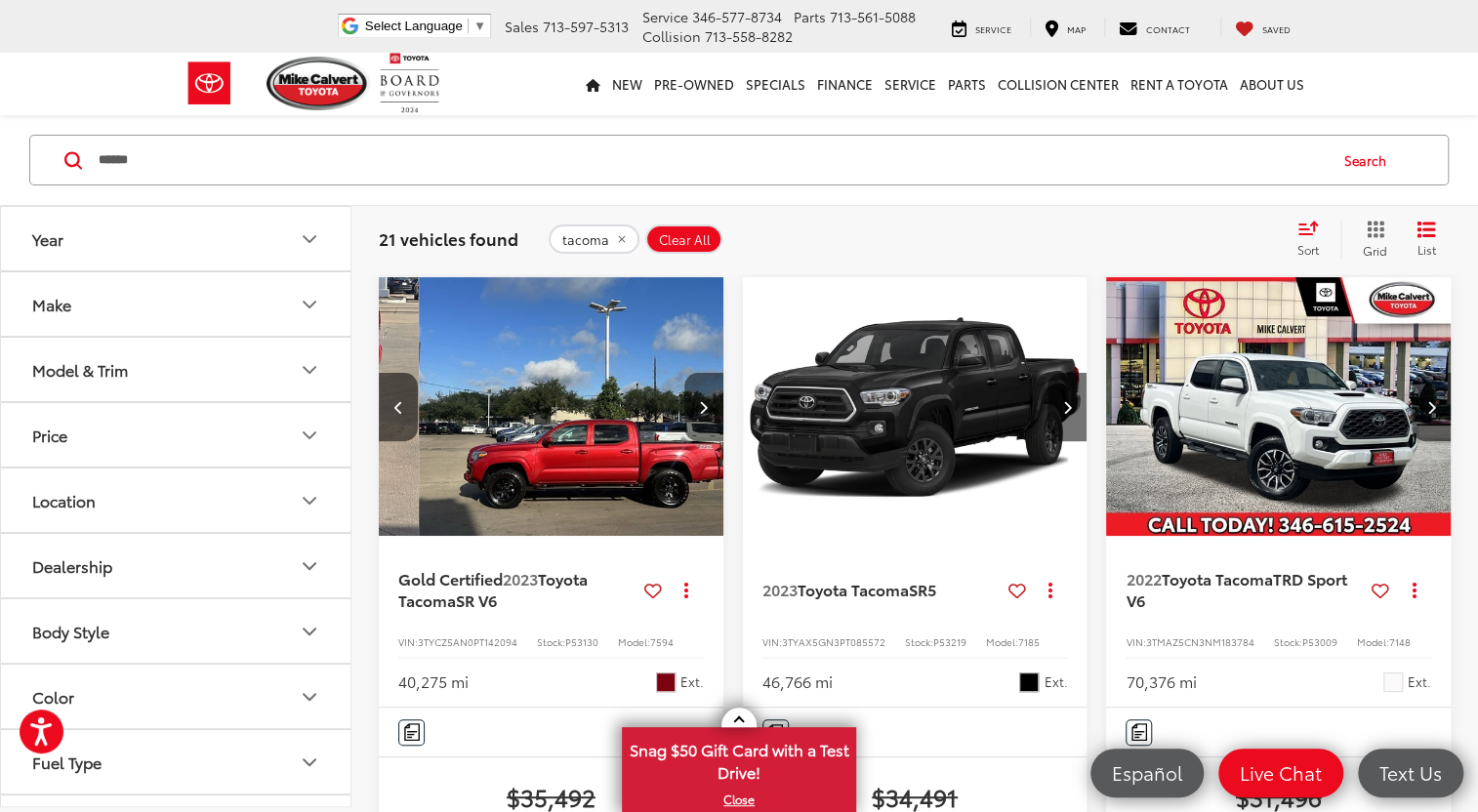 scroll, scrollTop: 0, scrollLeft: 693, axis: horizontal 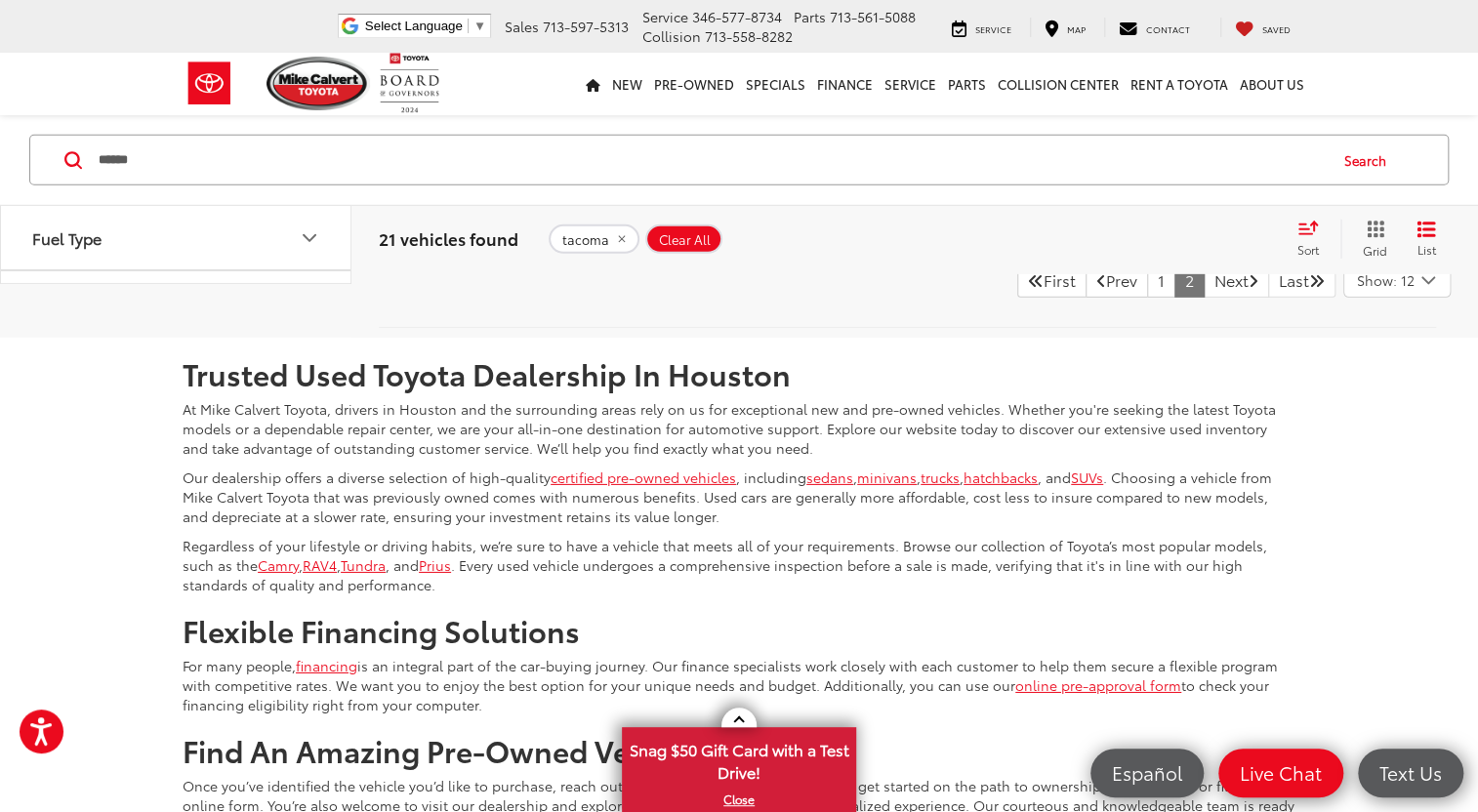 click on "Sort" at bounding box center (1314, 239) 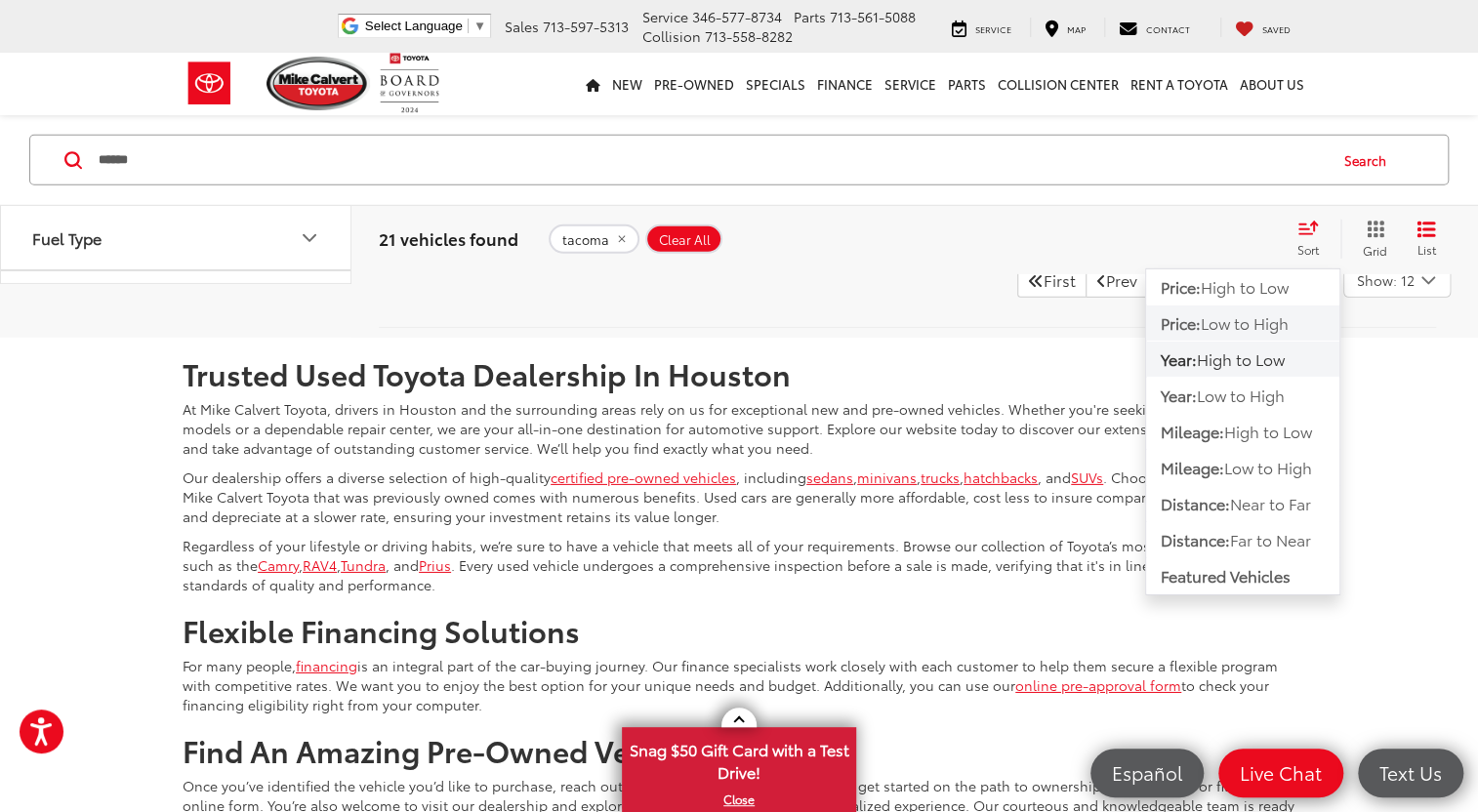click on "Price:  Low to High" 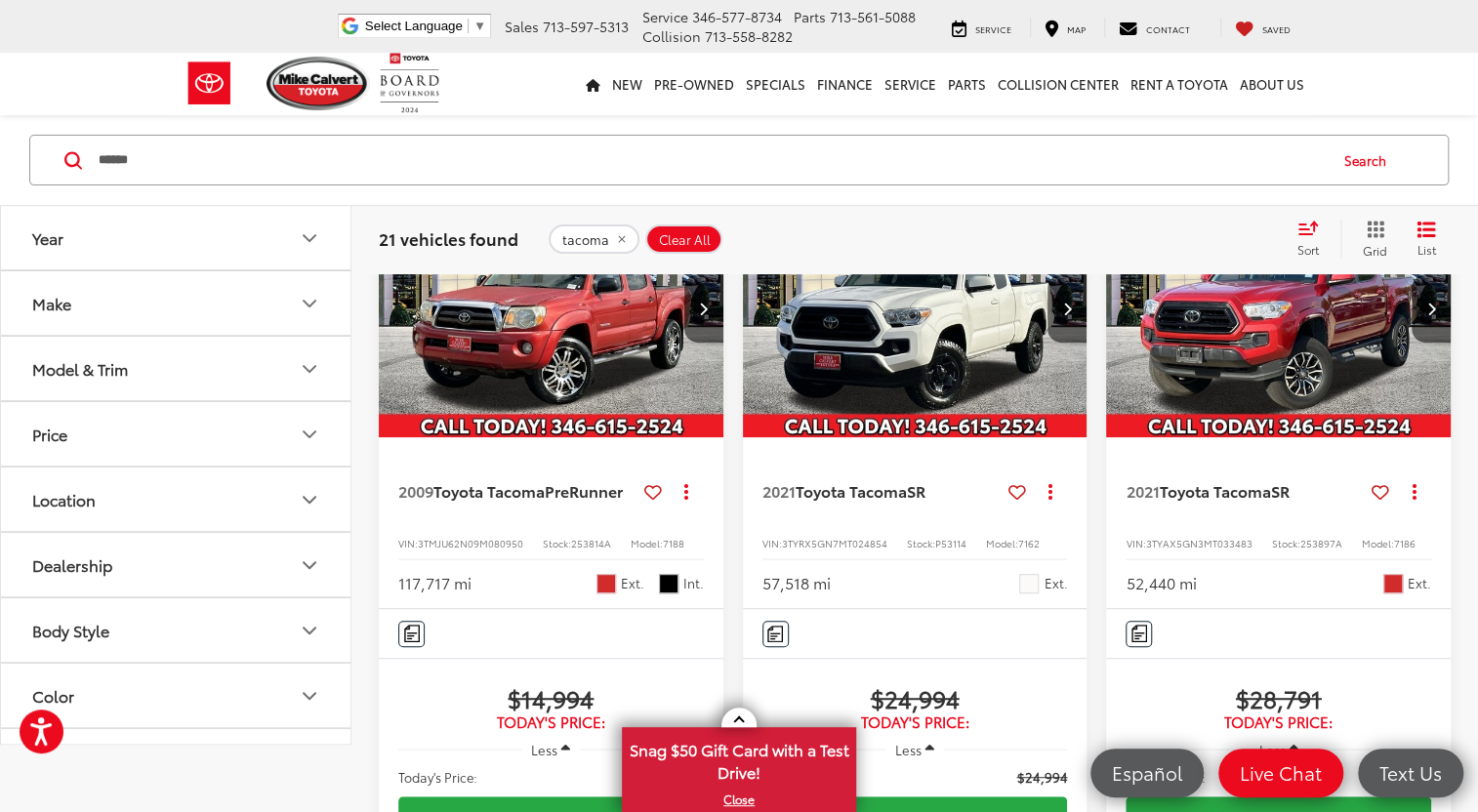 scroll, scrollTop: 37, scrollLeft: 0, axis: vertical 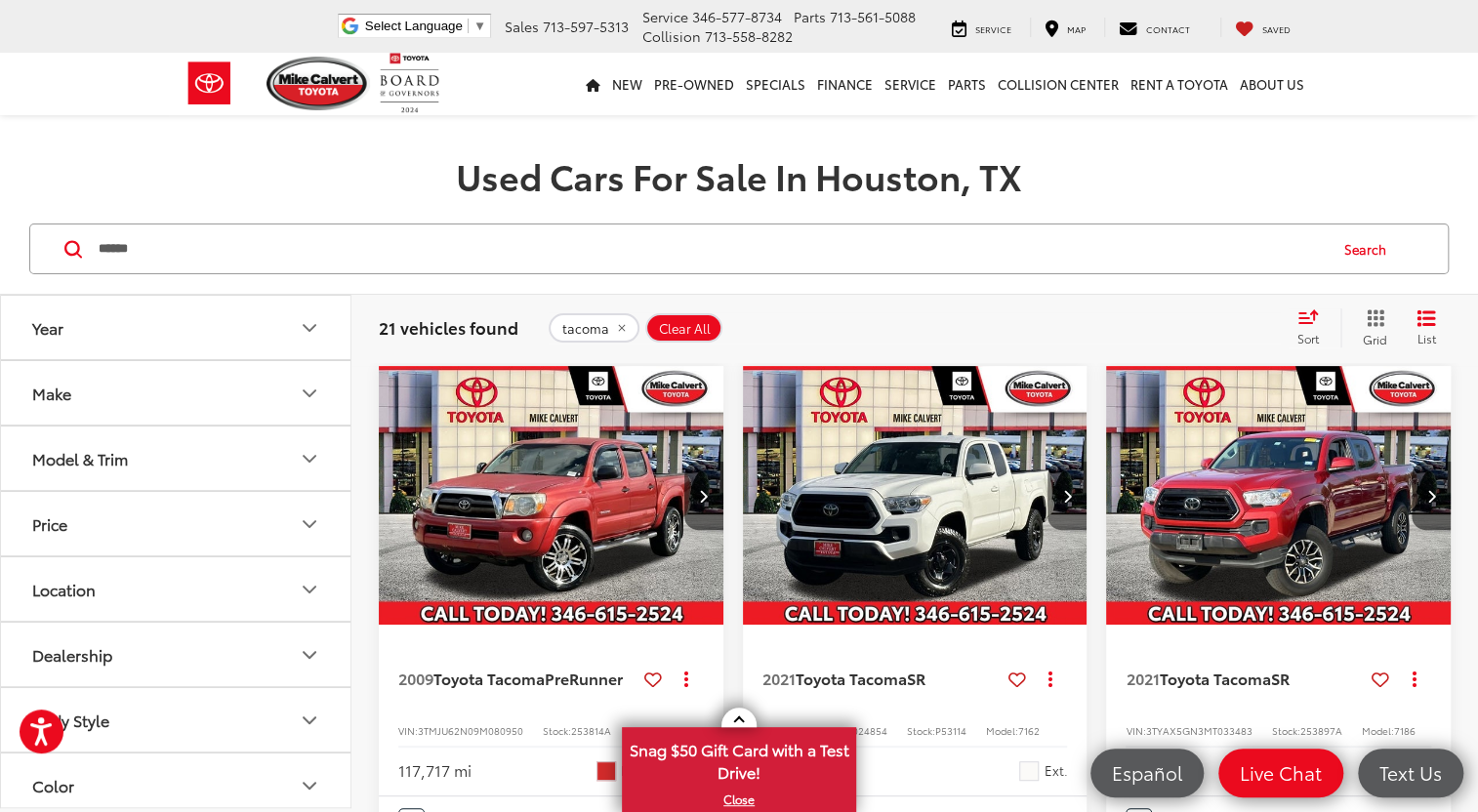 click at bounding box center [1067, 496] 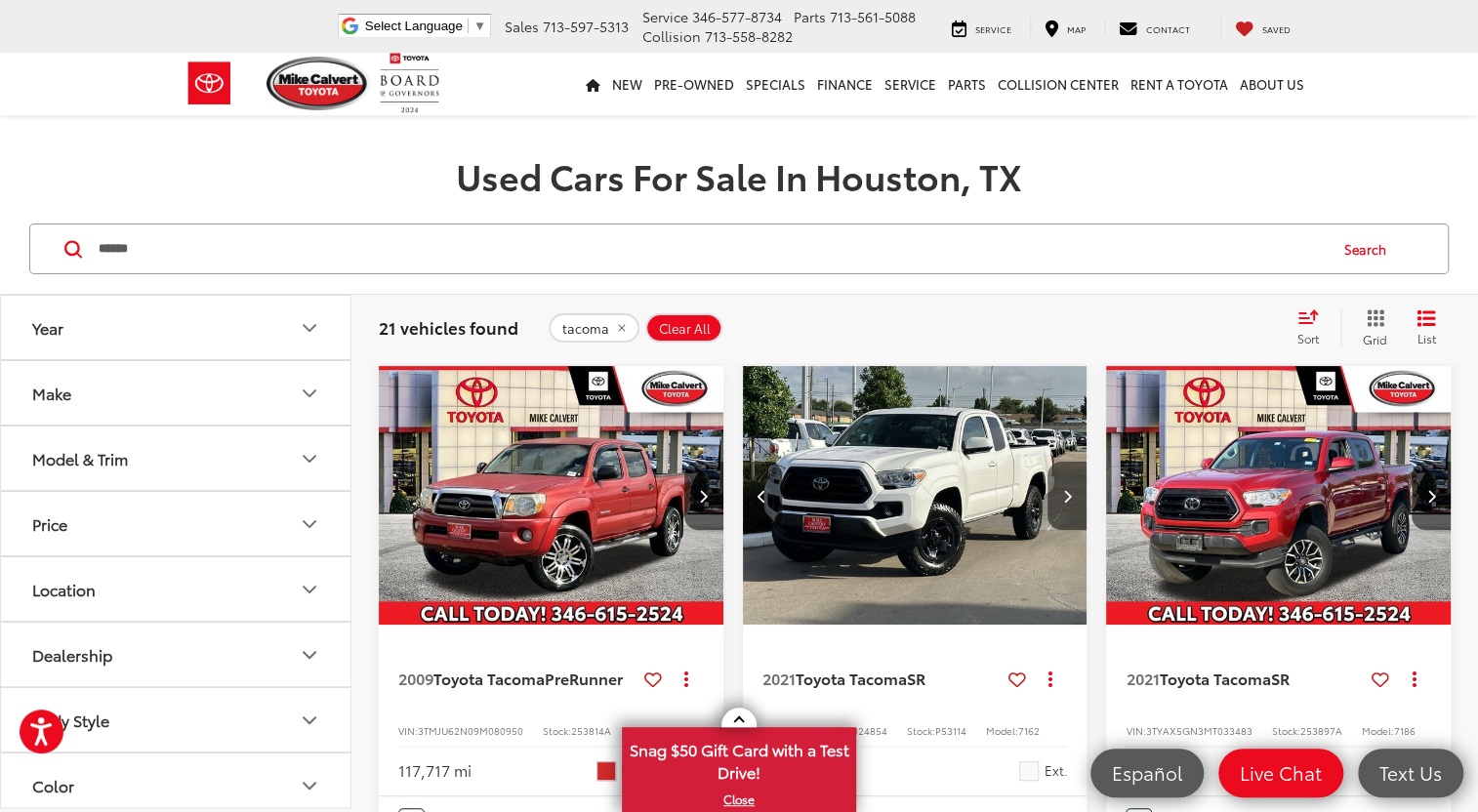 click at bounding box center [1067, 496] 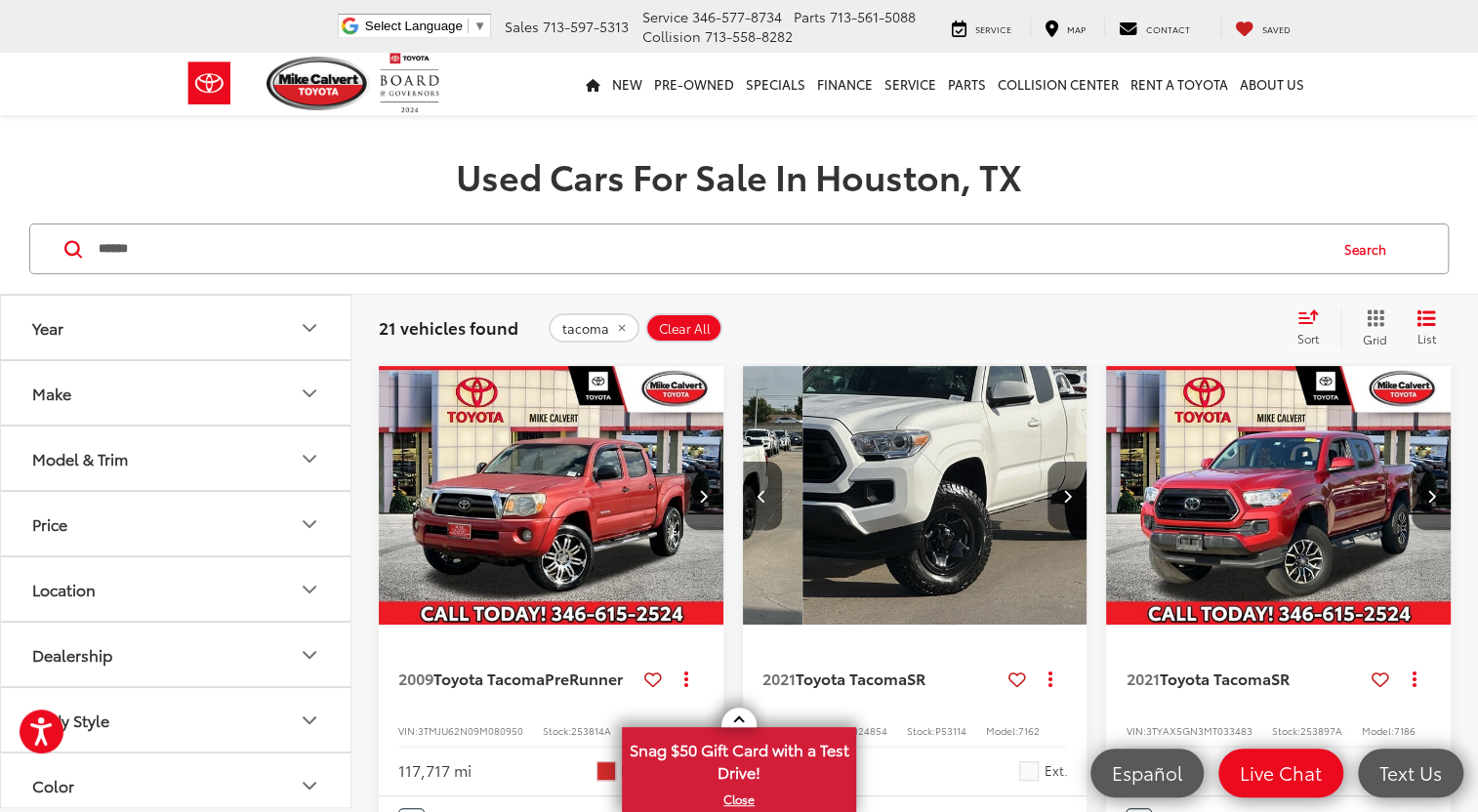scroll, scrollTop: 0, scrollLeft: 693, axis: horizontal 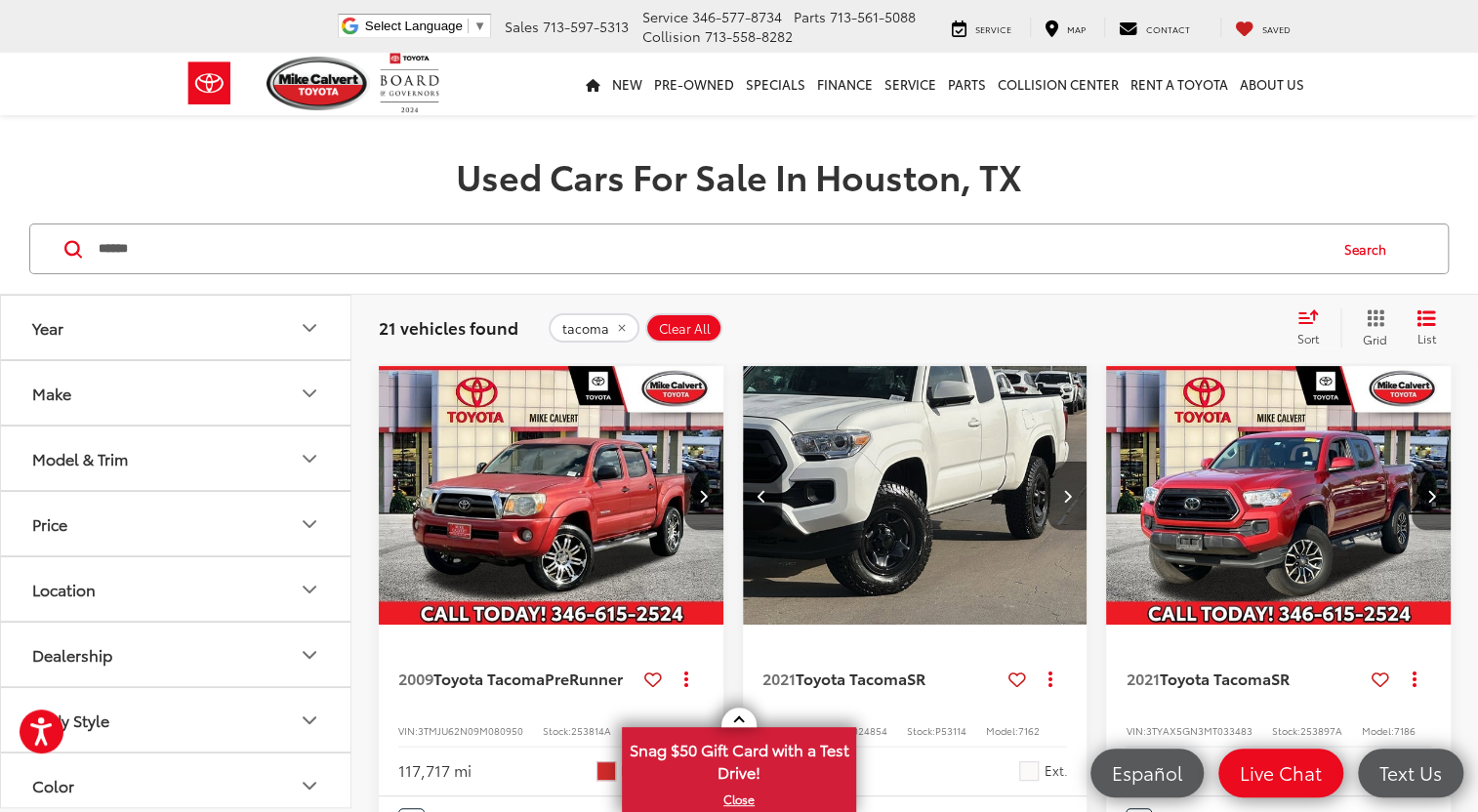 click at bounding box center (1067, 496) 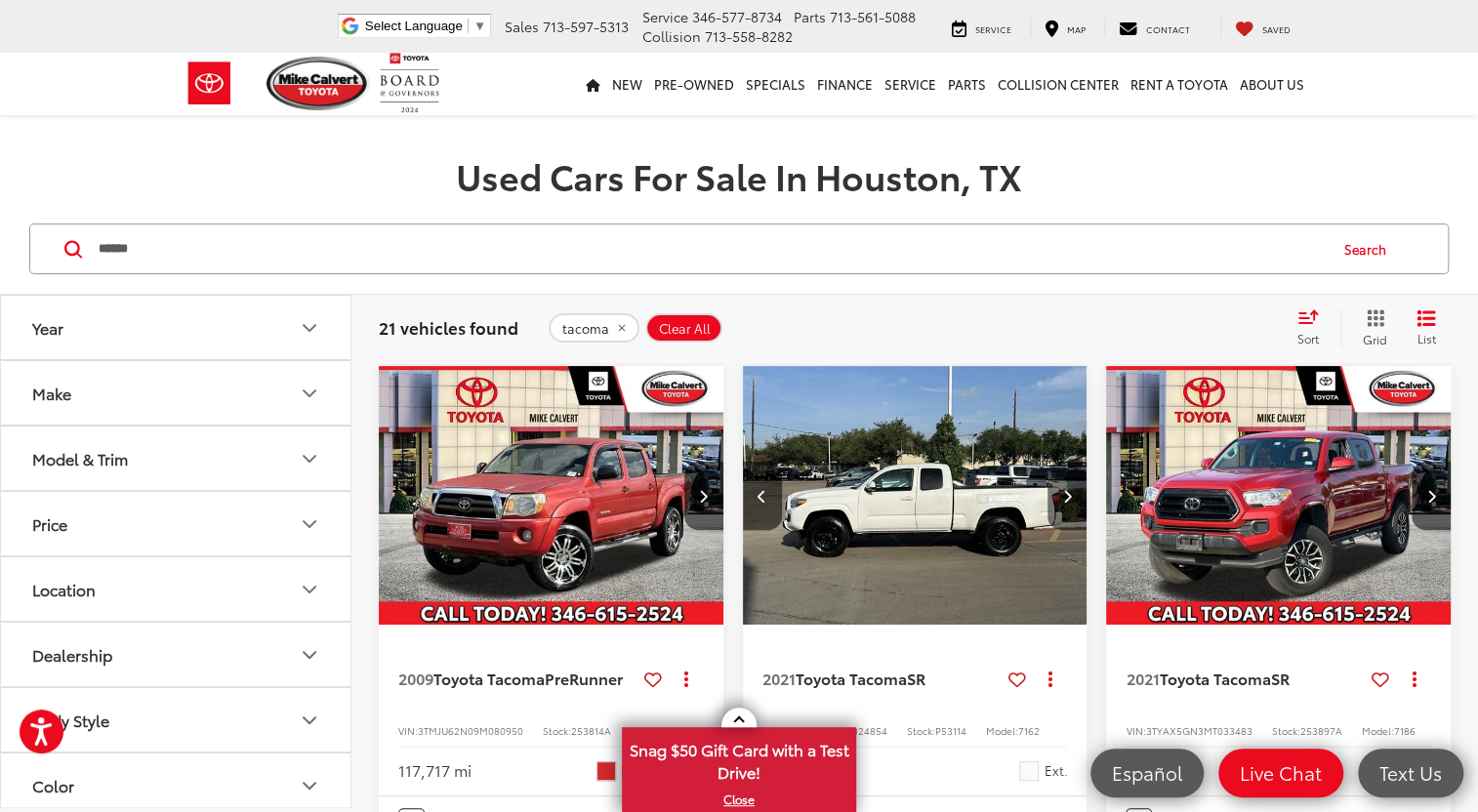 click at bounding box center (1067, 496) 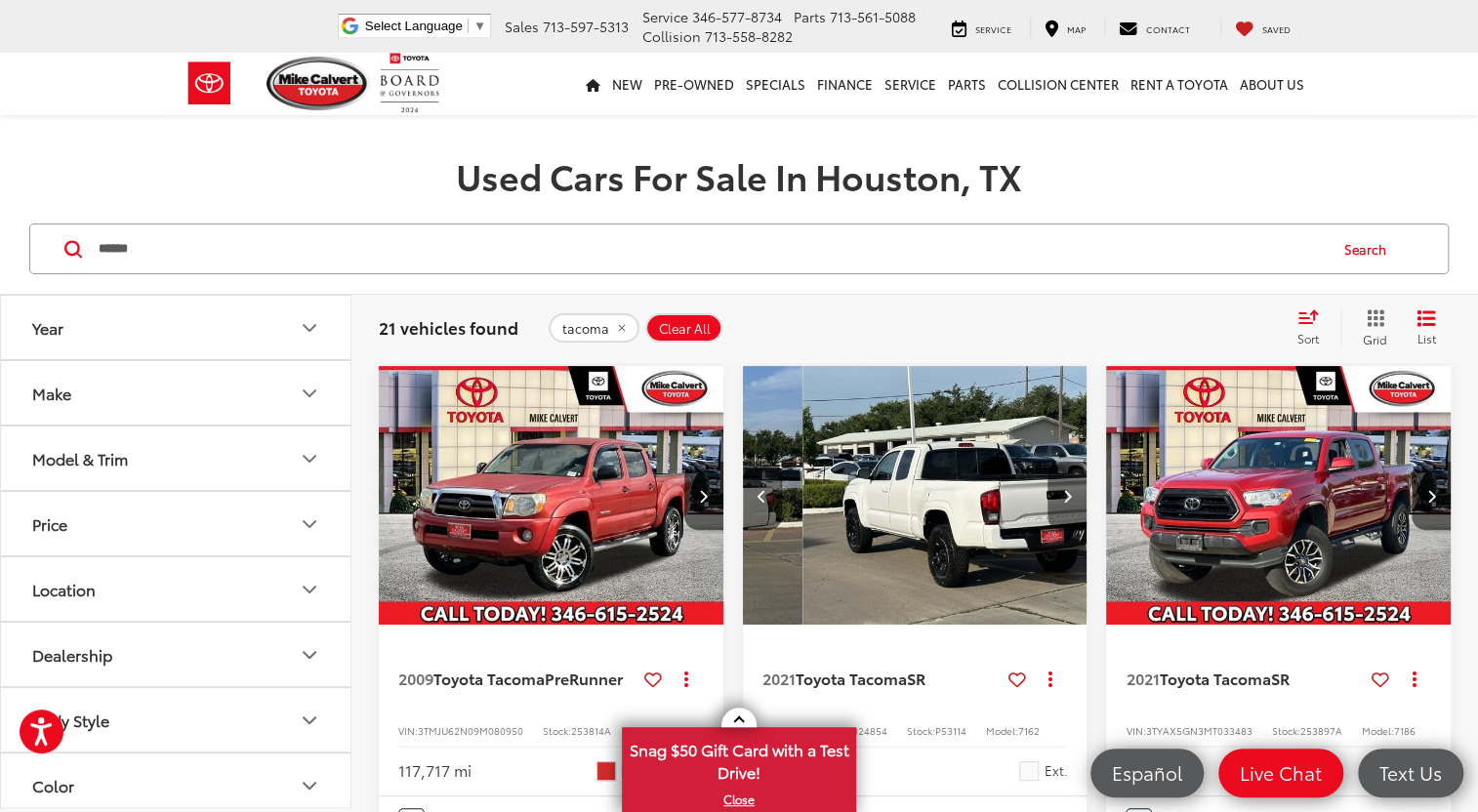 scroll, scrollTop: 0, scrollLeft: 1387, axis: horizontal 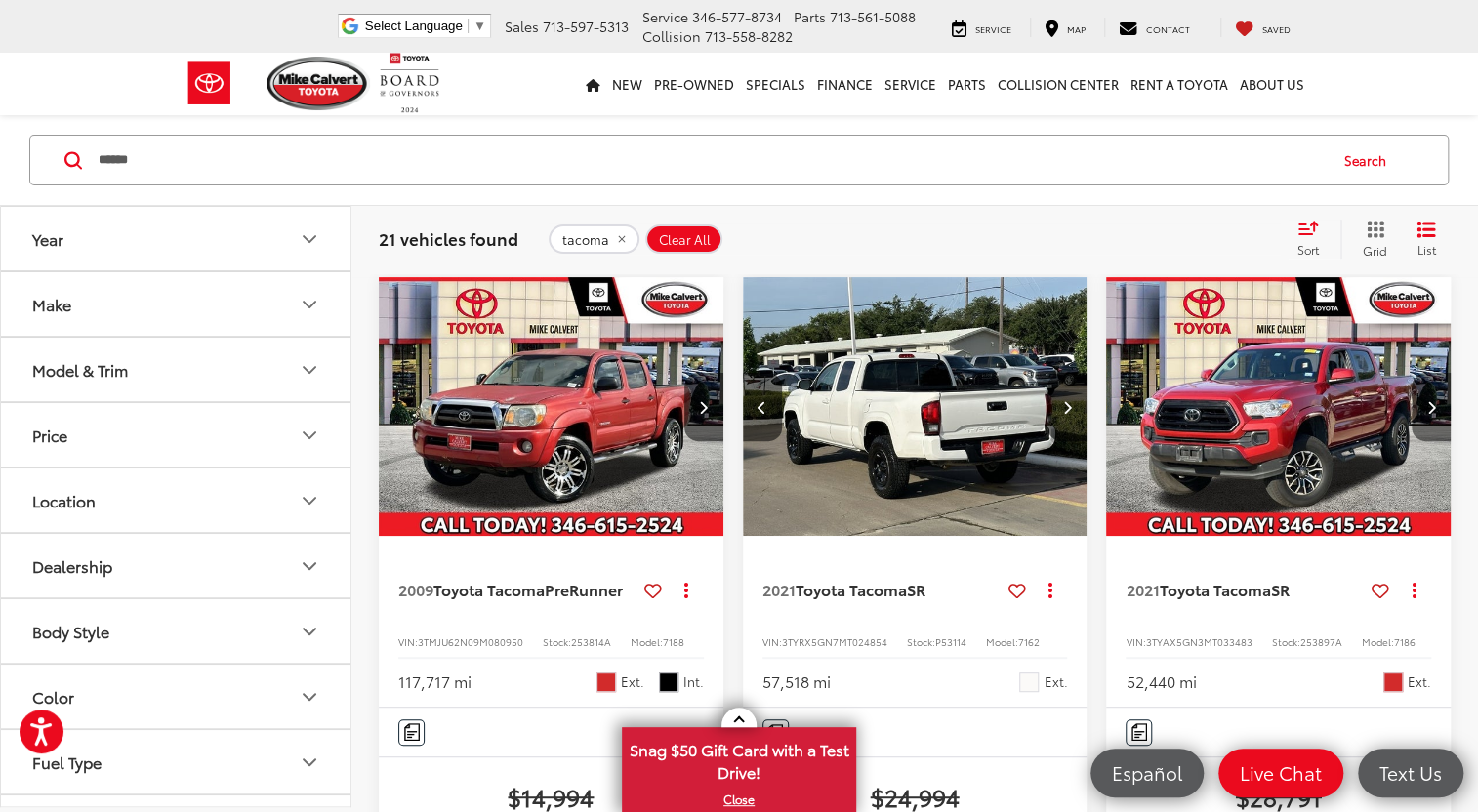 click at bounding box center [1431, 407] 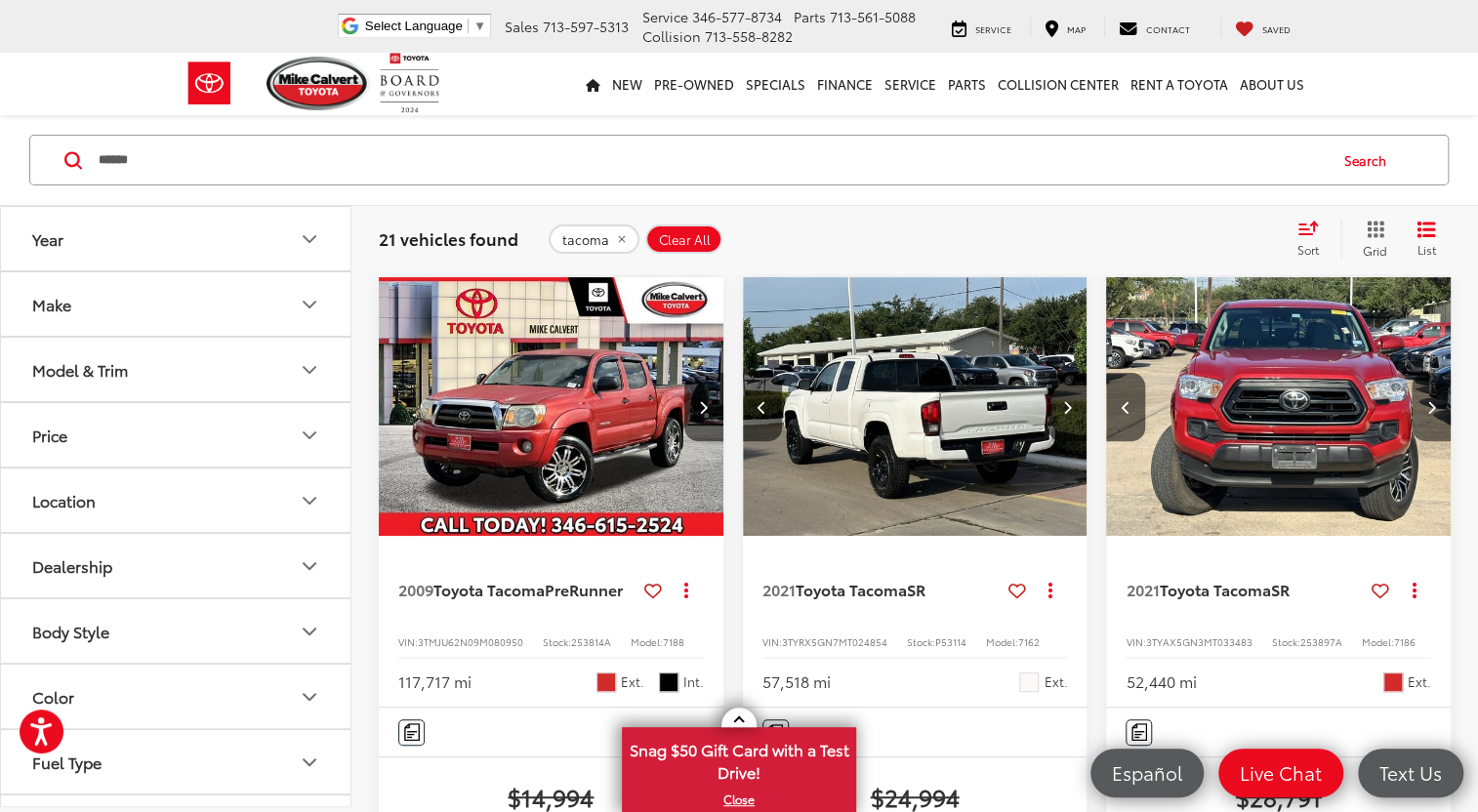 click at bounding box center [1431, 407] 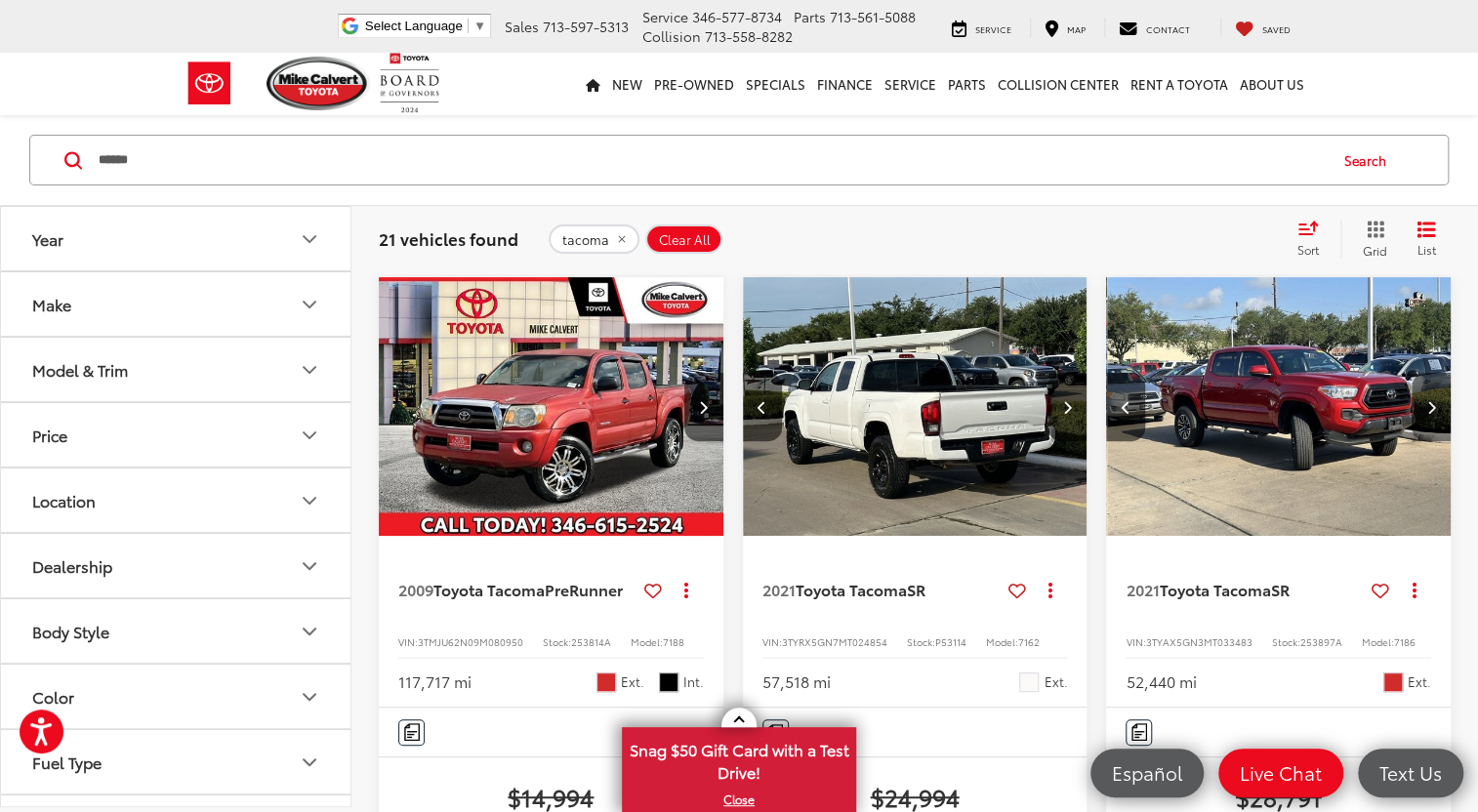 click at bounding box center [1431, 407] 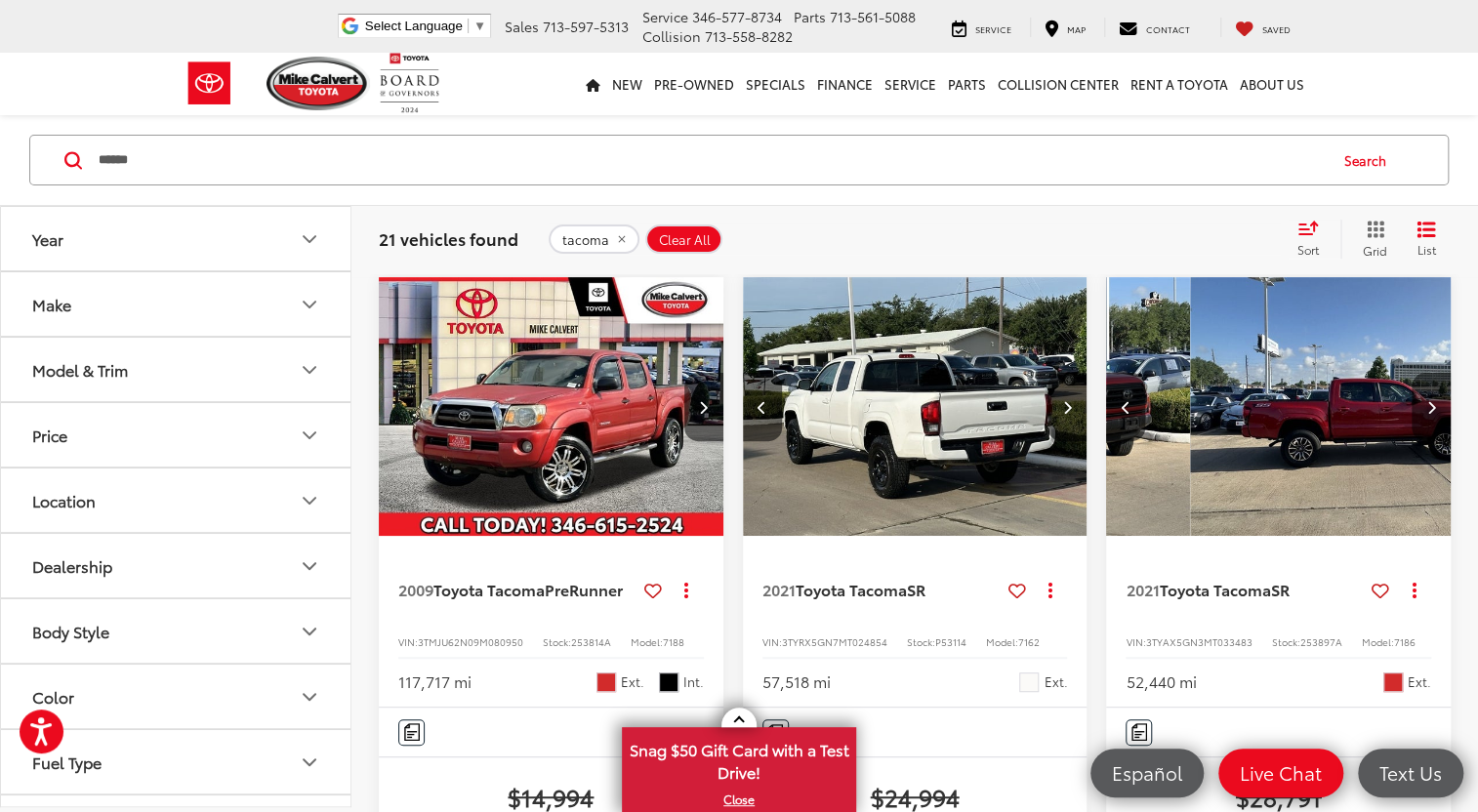 scroll, scrollTop: 0, scrollLeft: 1042, axis: horizontal 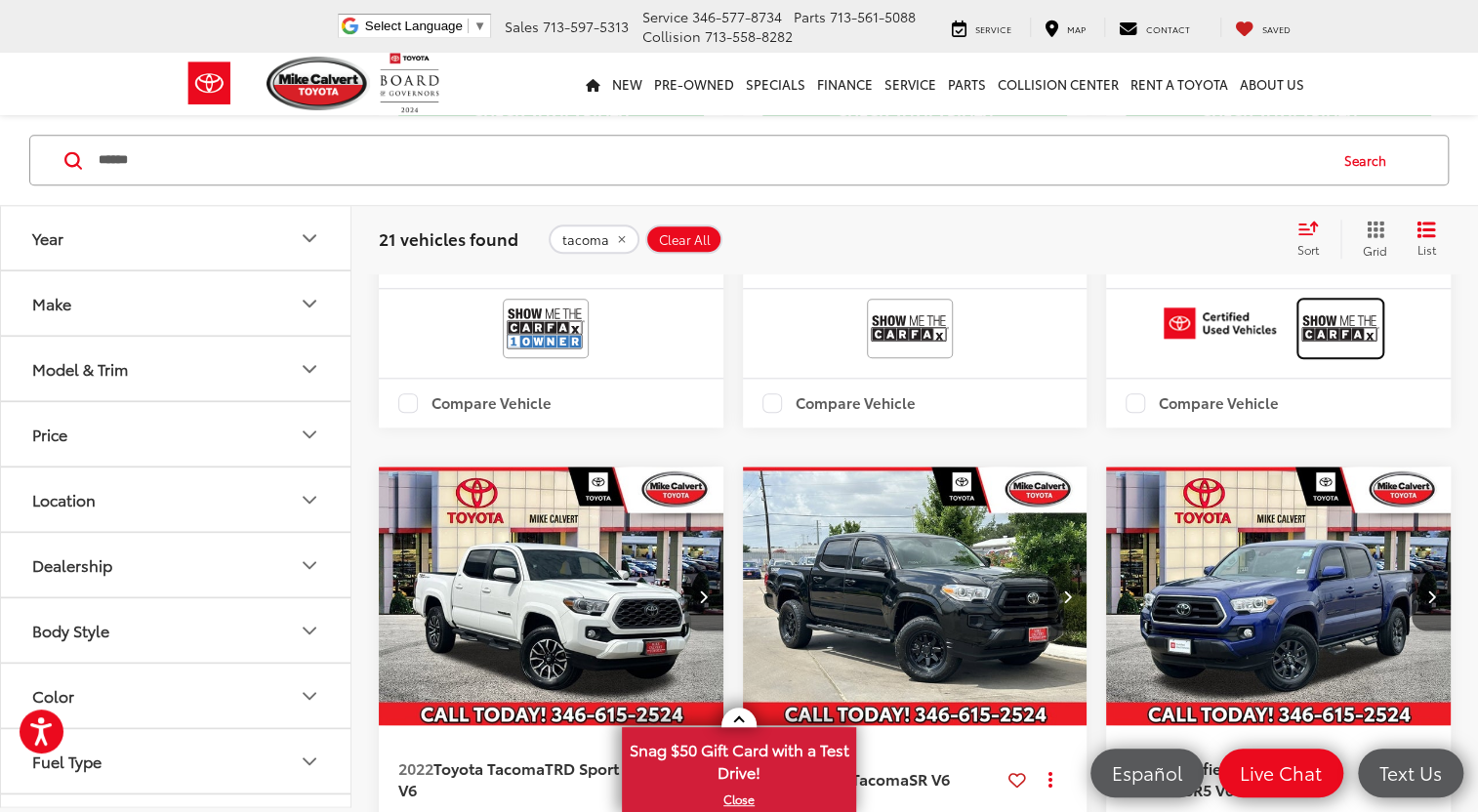 click at bounding box center (1340, 328) 